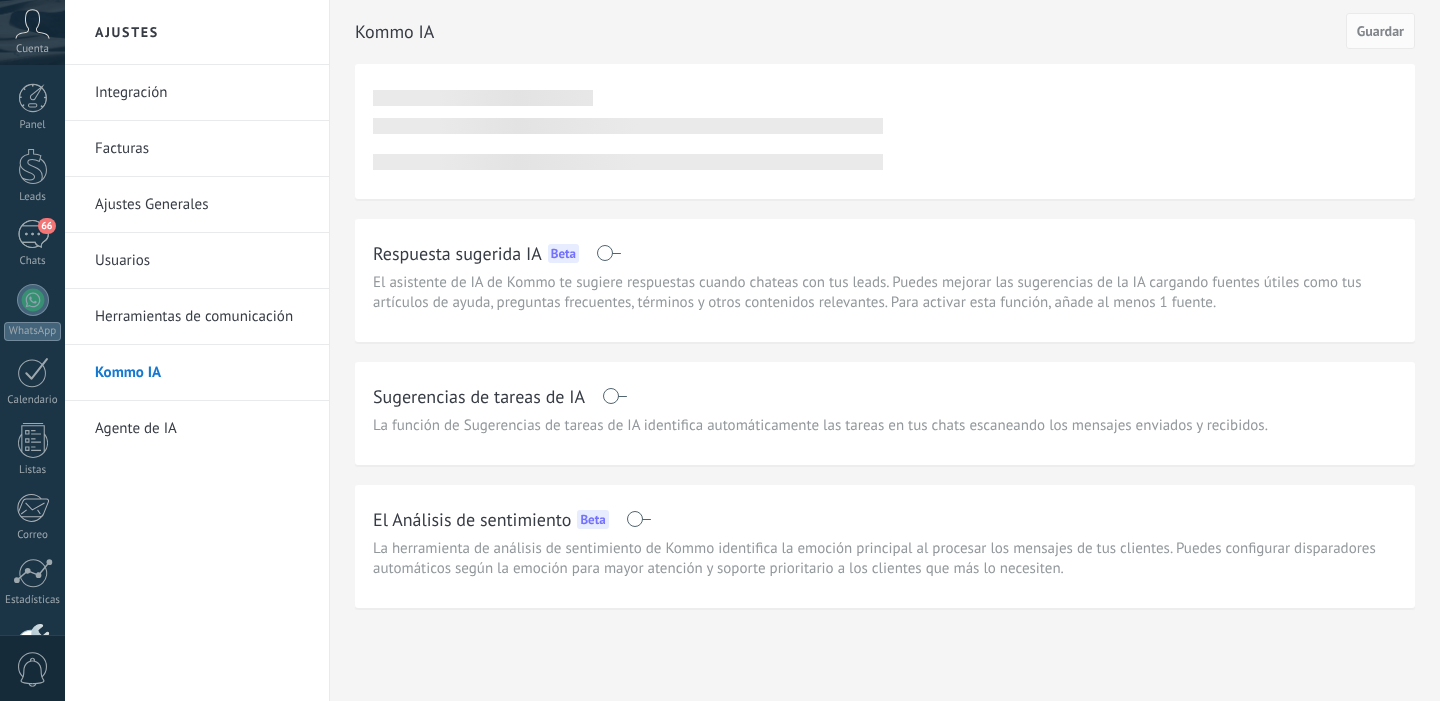 scroll, scrollTop: 0, scrollLeft: 0, axis: both 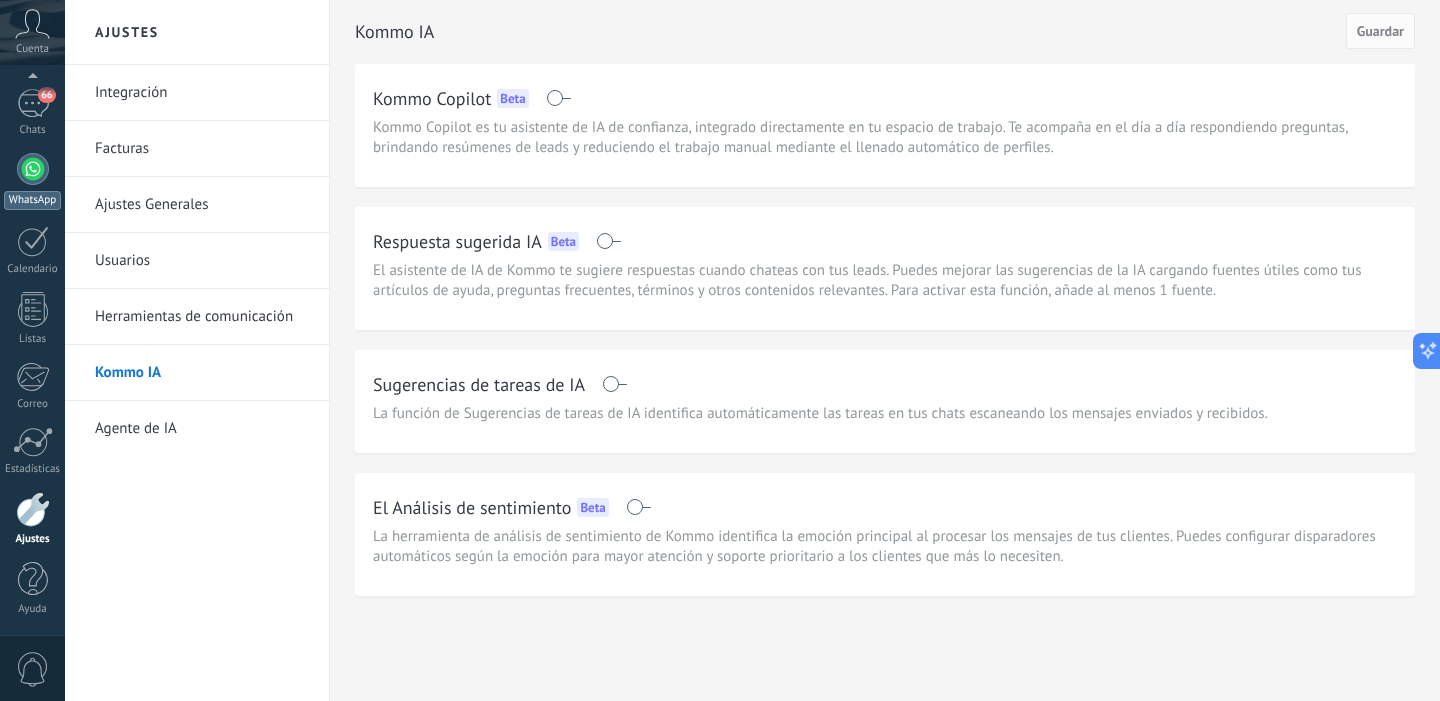 click at bounding box center [33, 169] 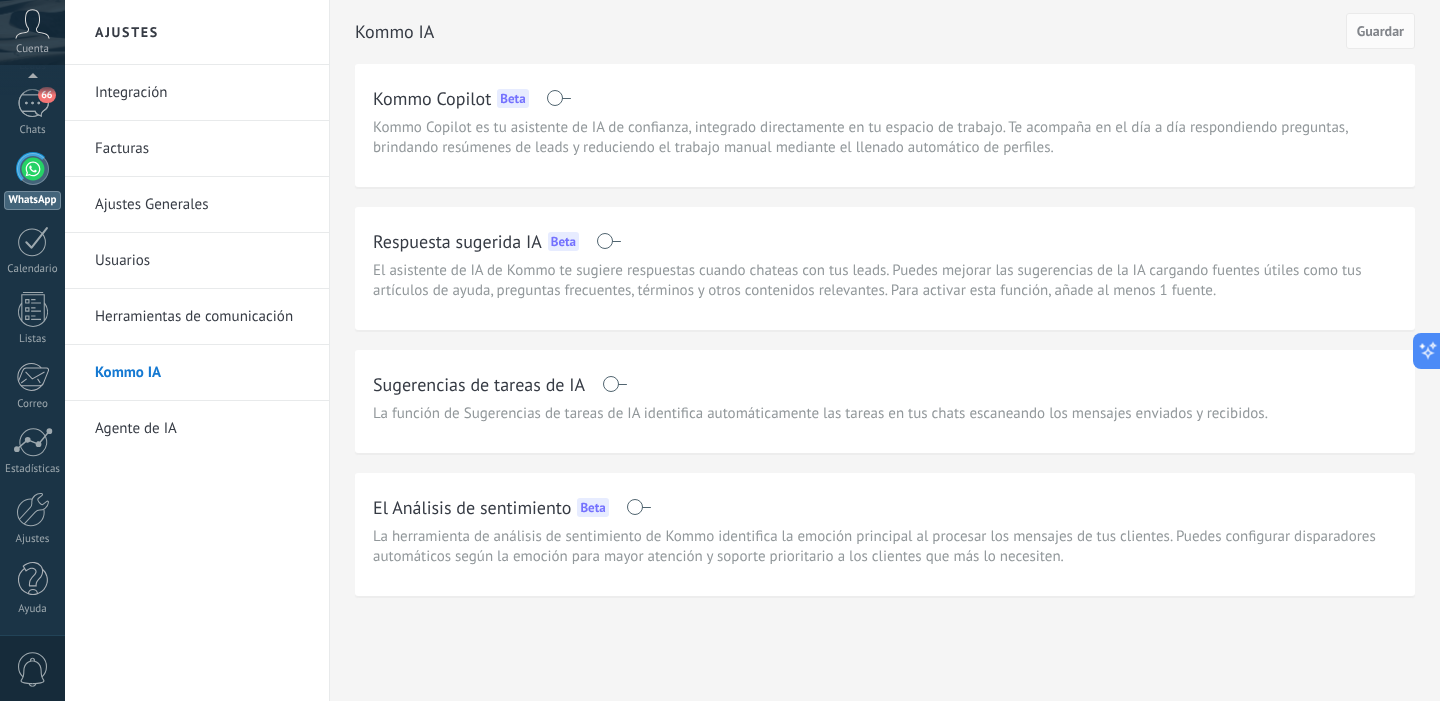 scroll, scrollTop: 0, scrollLeft: 0, axis: both 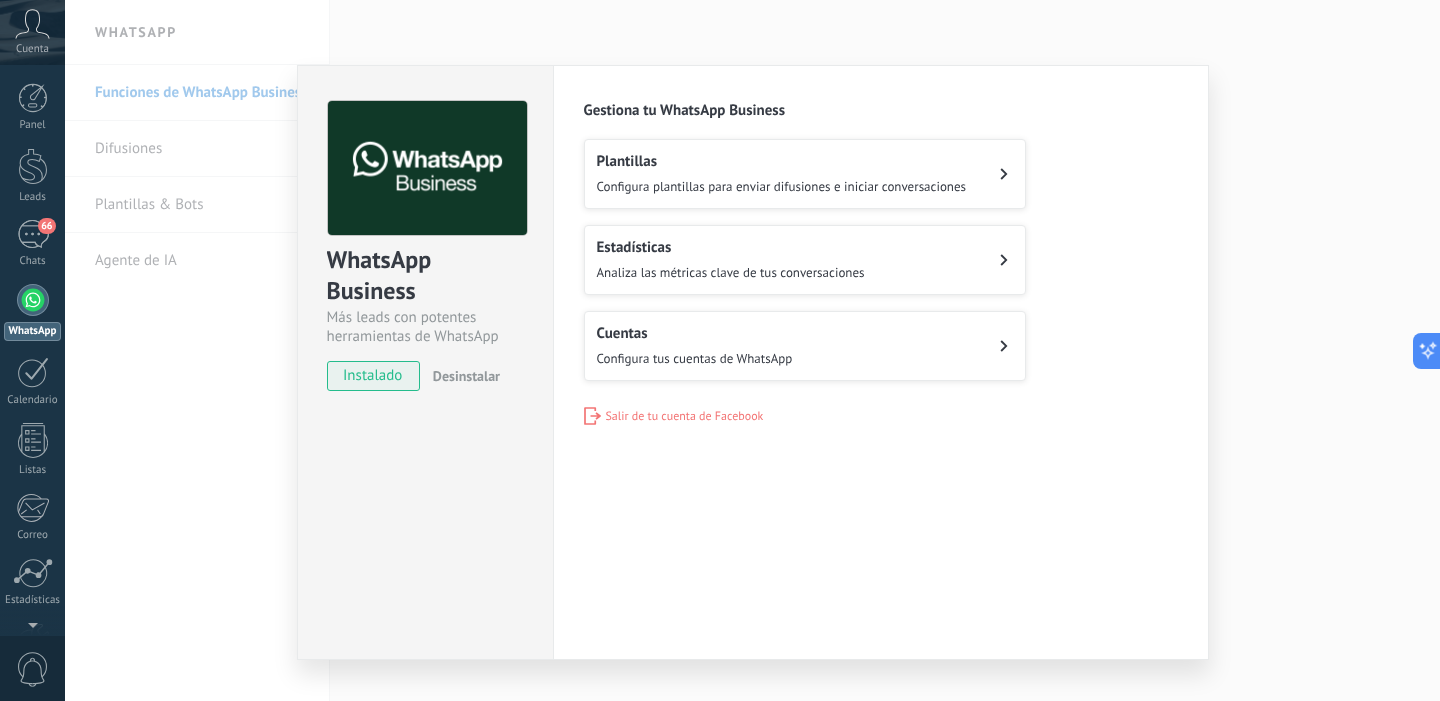 click on "WhatsApp Business Más leads con potentes herramientas de WhatsApp instalado Desinstalar Configuraciones Autorizaciones This tab logs the users who have granted integration access to this account. If you want to to remove a user's ability to send requests to the account on behalf of this integration, you can revoke access. If access is revoked from all users, the integration will stop working. This app is installed, but no one has given it access yet. WhatsApp Cloud API más _:  Guardar Gestiona tu WhatsApp Business Plantillas Configura plantillas para enviar difusiones e iniciar conversaciones Estadísticas Analiza las métricas clave de tus conversaciones Cuentas Configura tus cuentas de WhatsApp Salir de tu cuenta de Facebook" at bounding box center [752, 350] 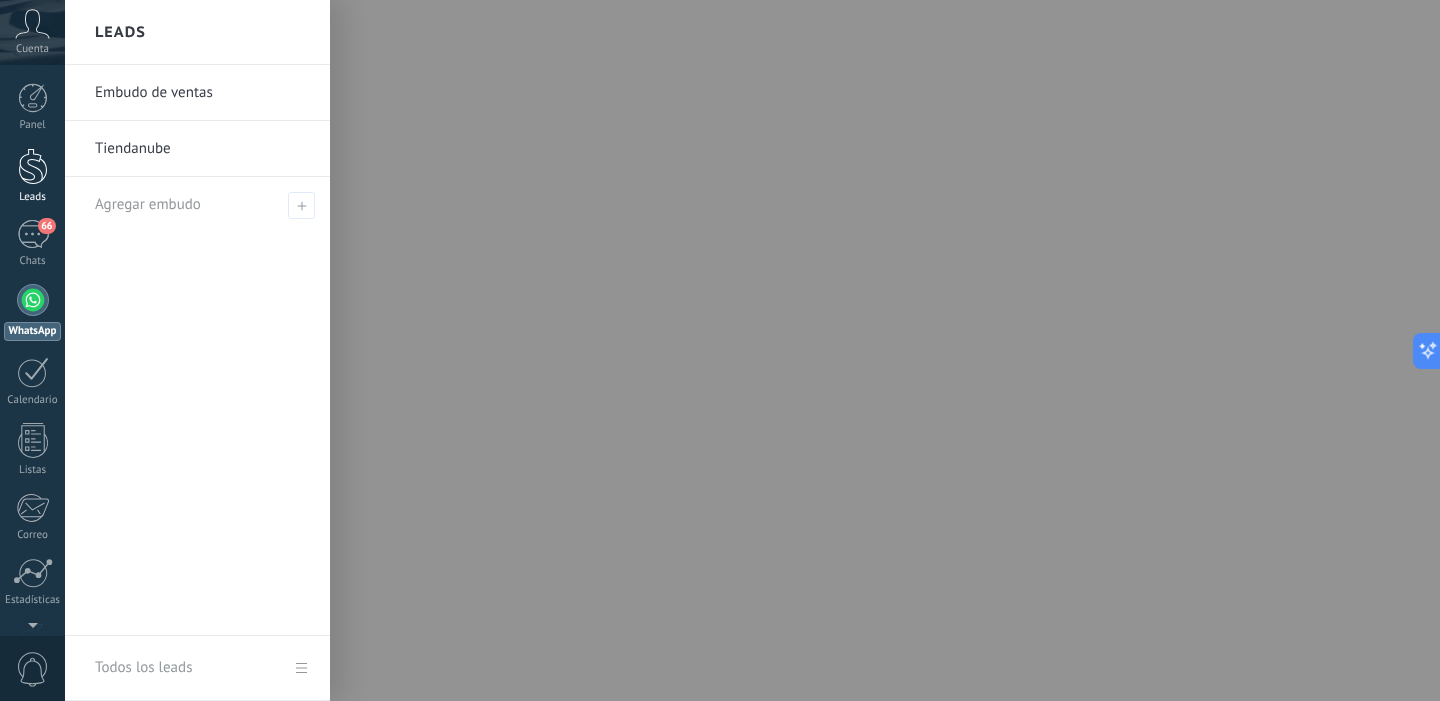 click at bounding box center [33, 166] 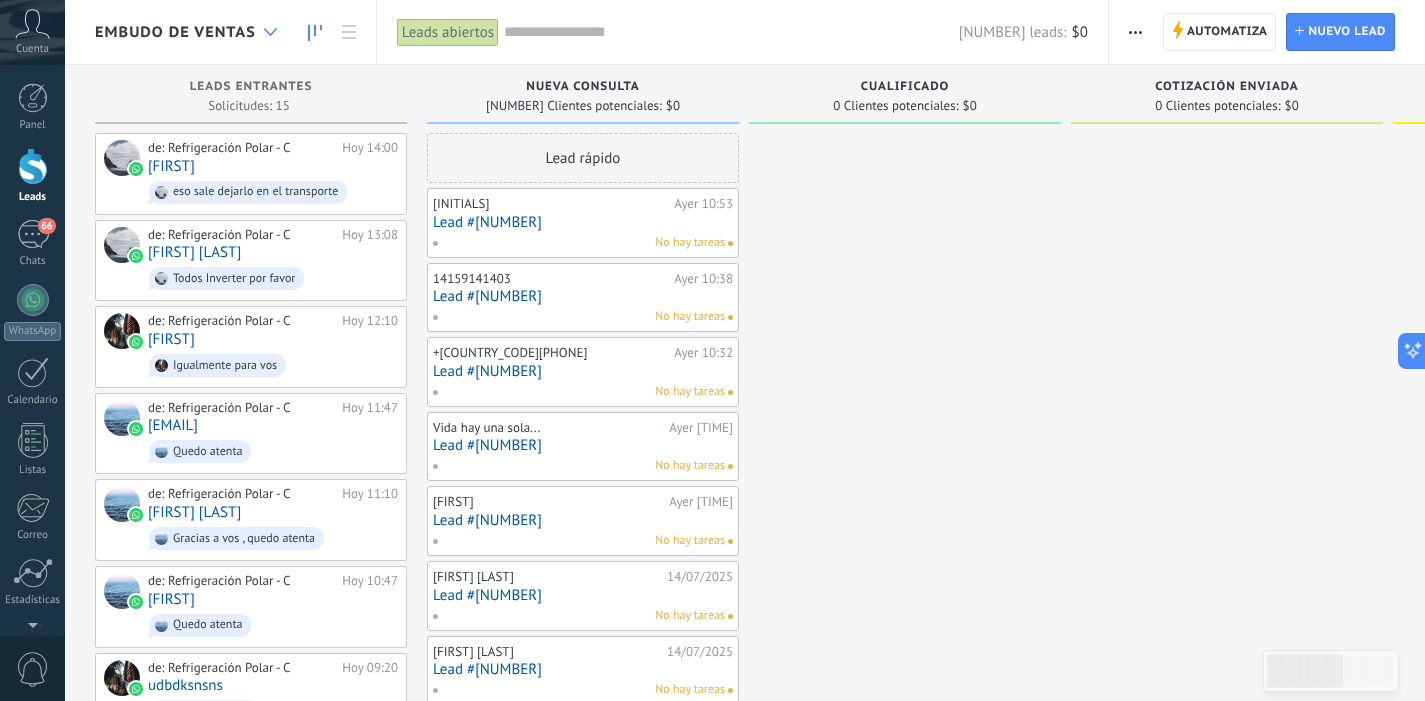 click 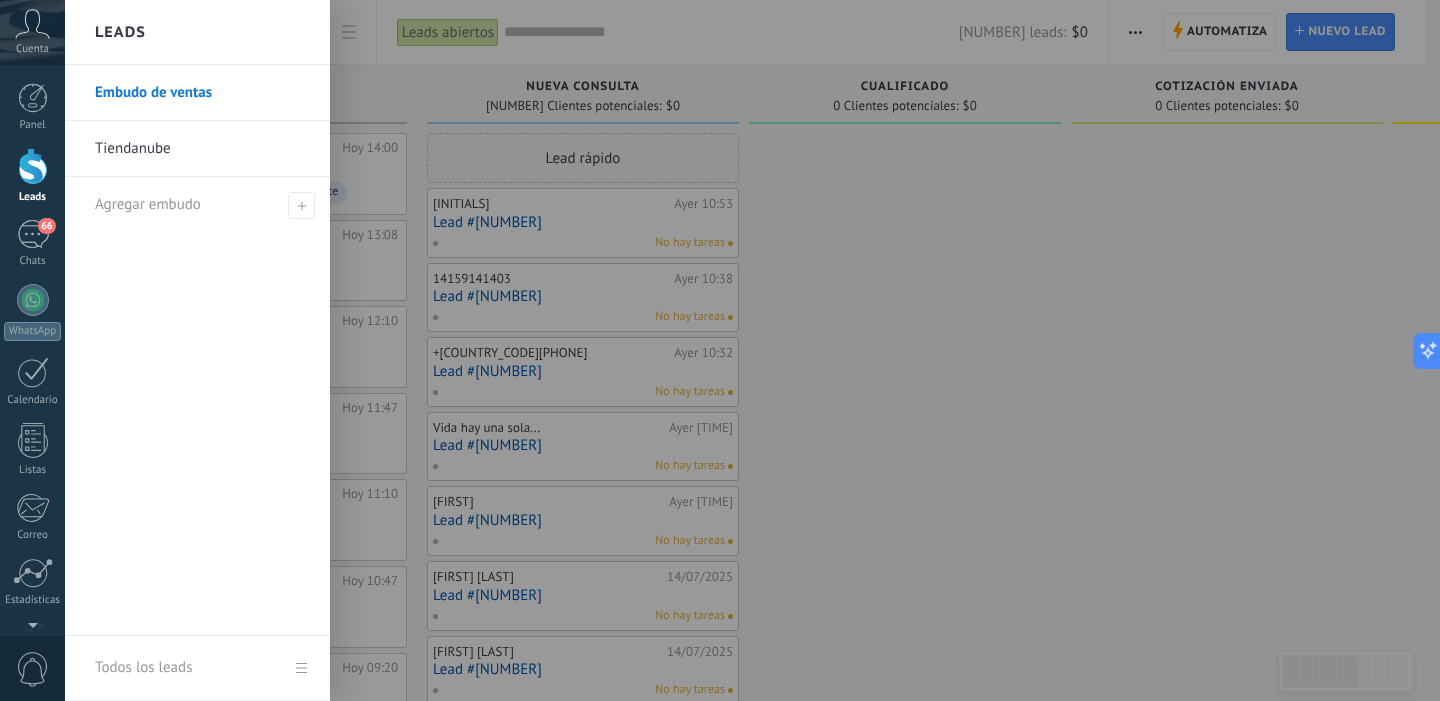 click at bounding box center [785, 350] 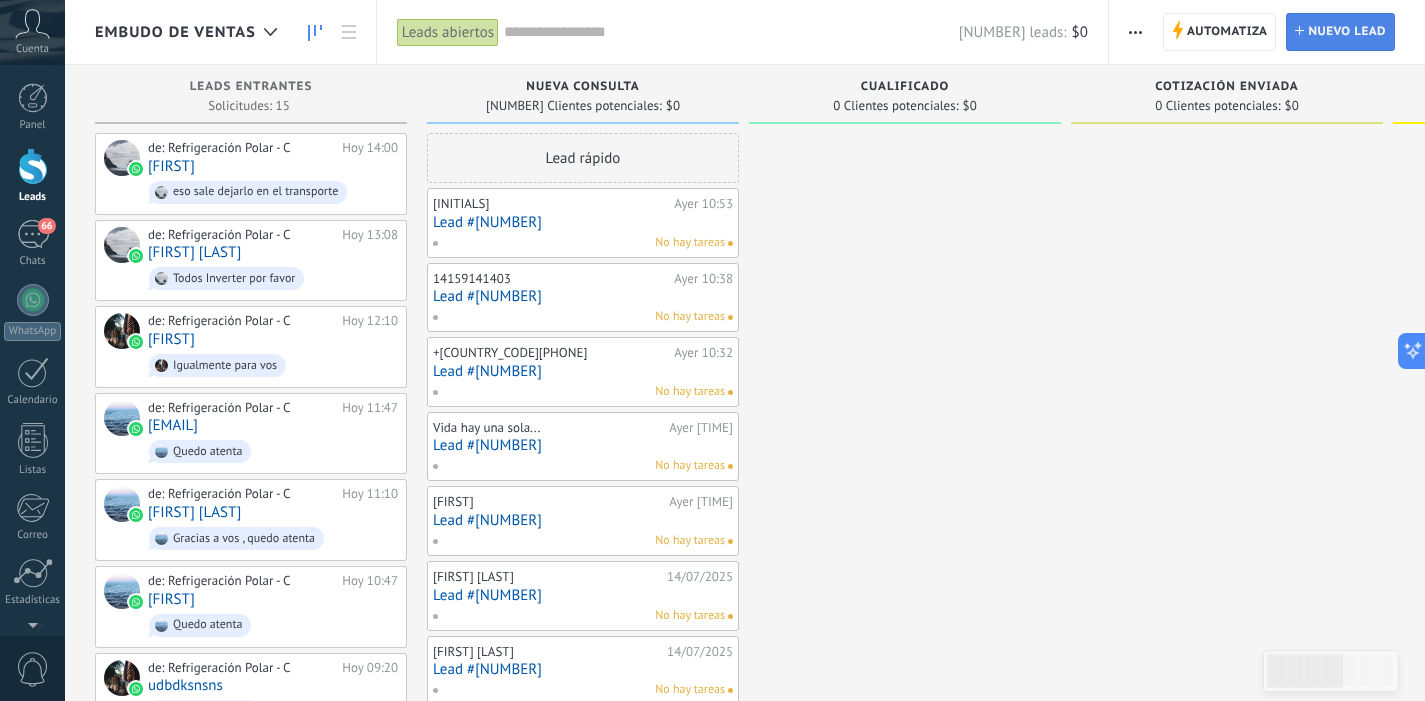 click on "Nuevo lead" at bounding box center [1347, 32] 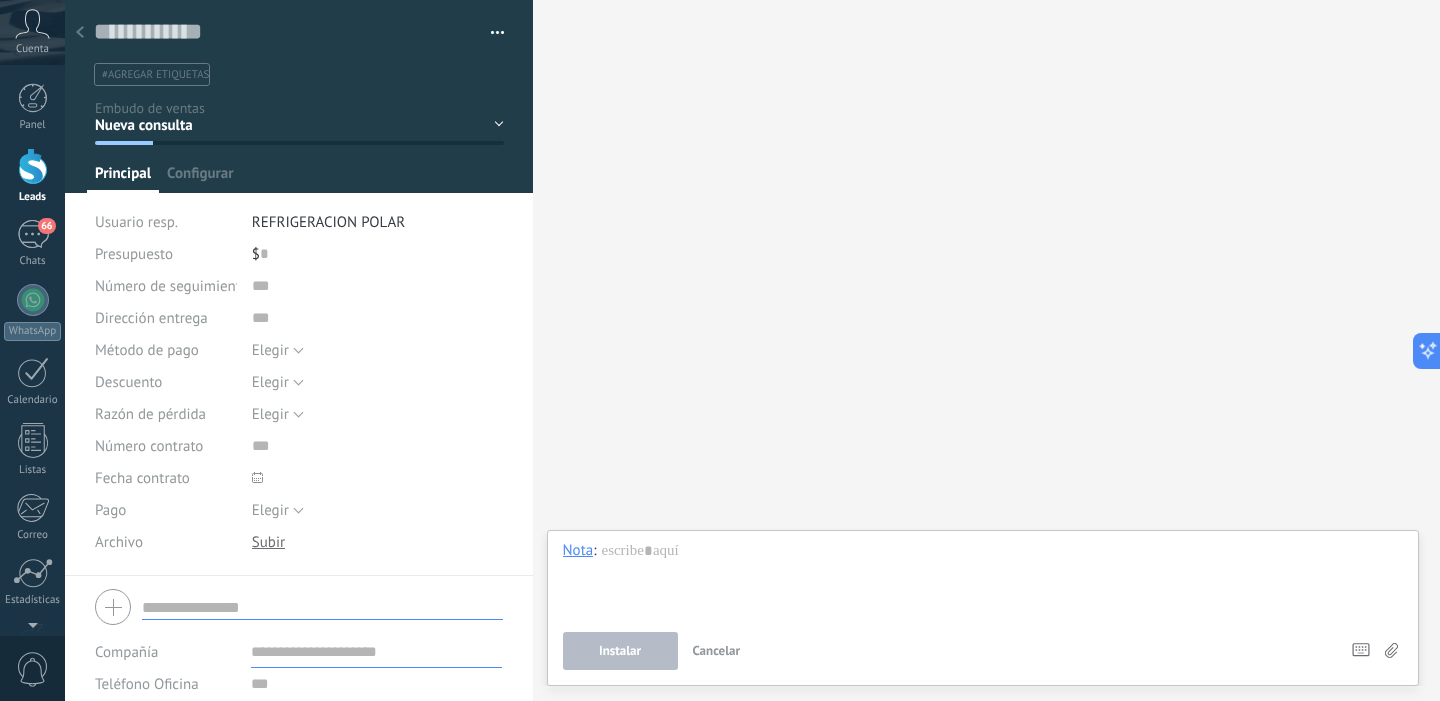 click 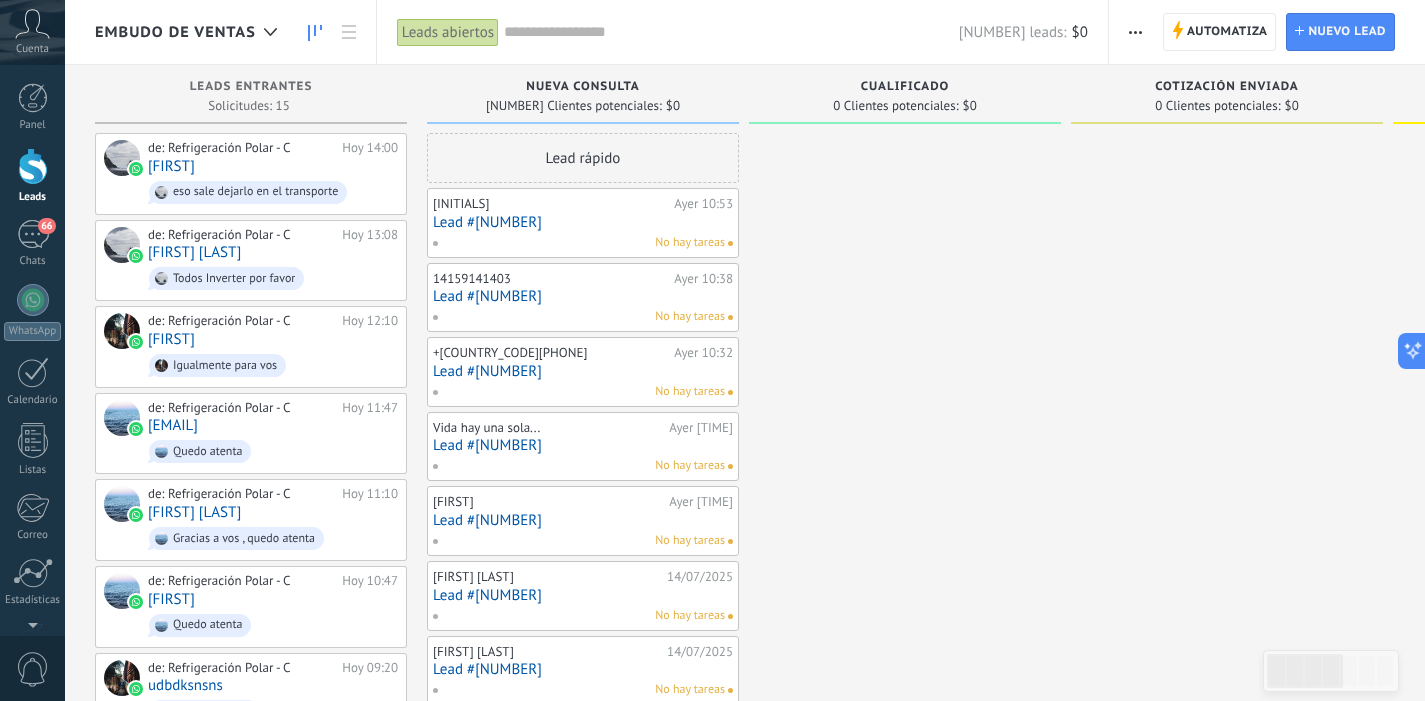 click on "Embudo de ventas" at bounding box center (175, 32) 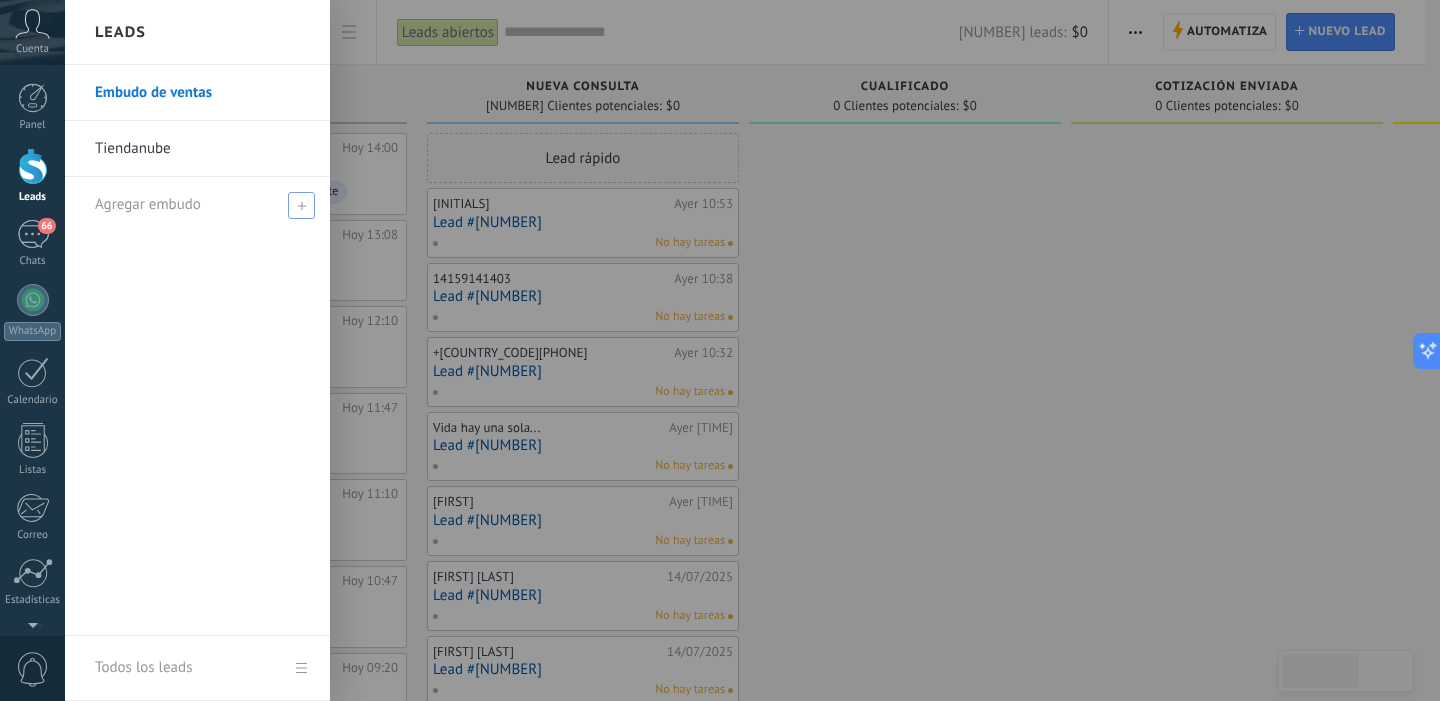 click on "Agregar embudo" at bounding box center [148, 204] 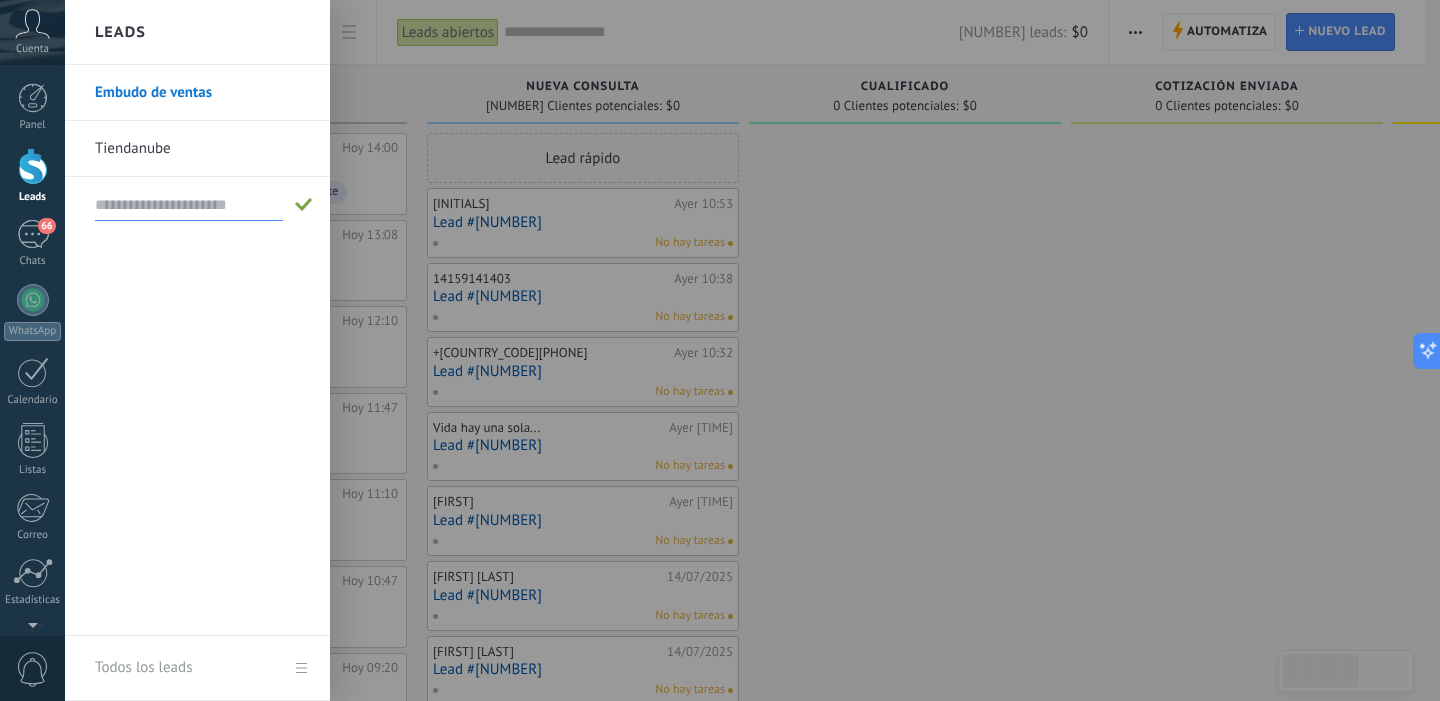click at bounding box center [189, 205] 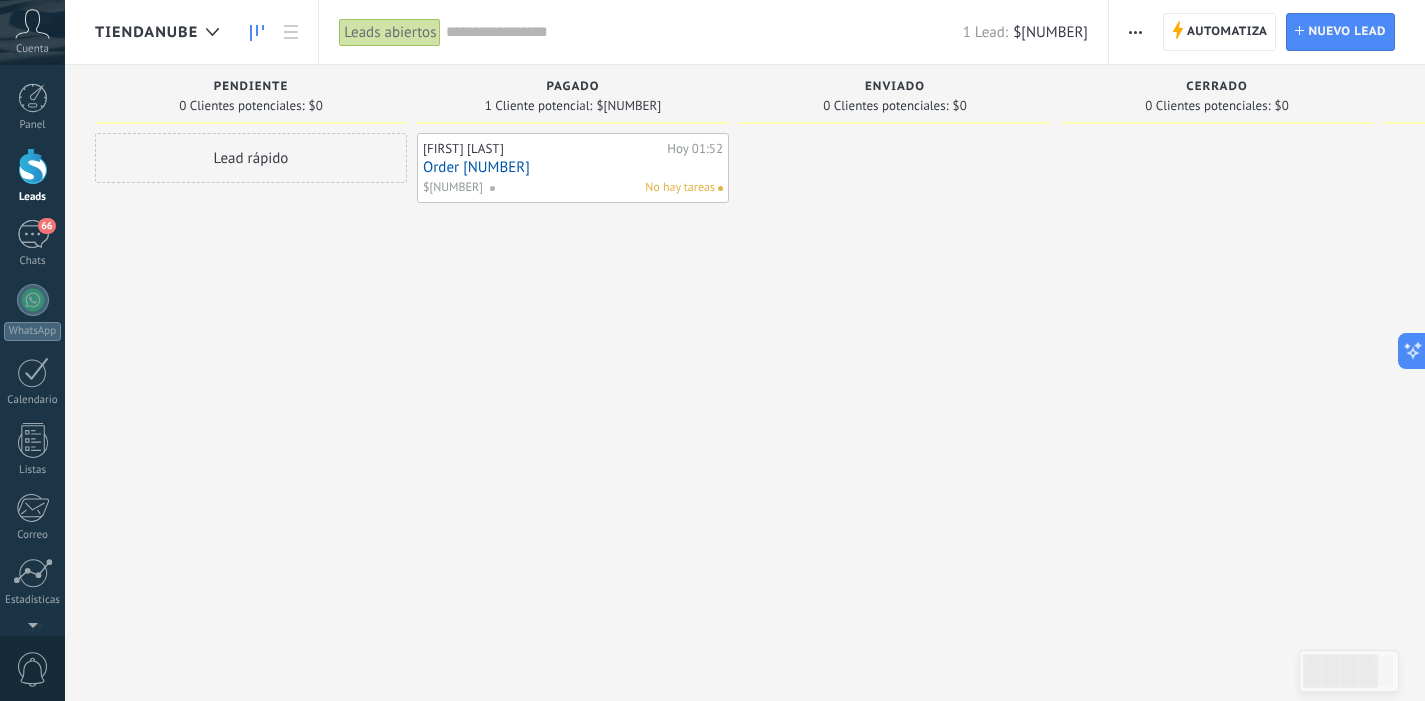 click on "Order [NUMBER]" at bounding box center [573, 167] 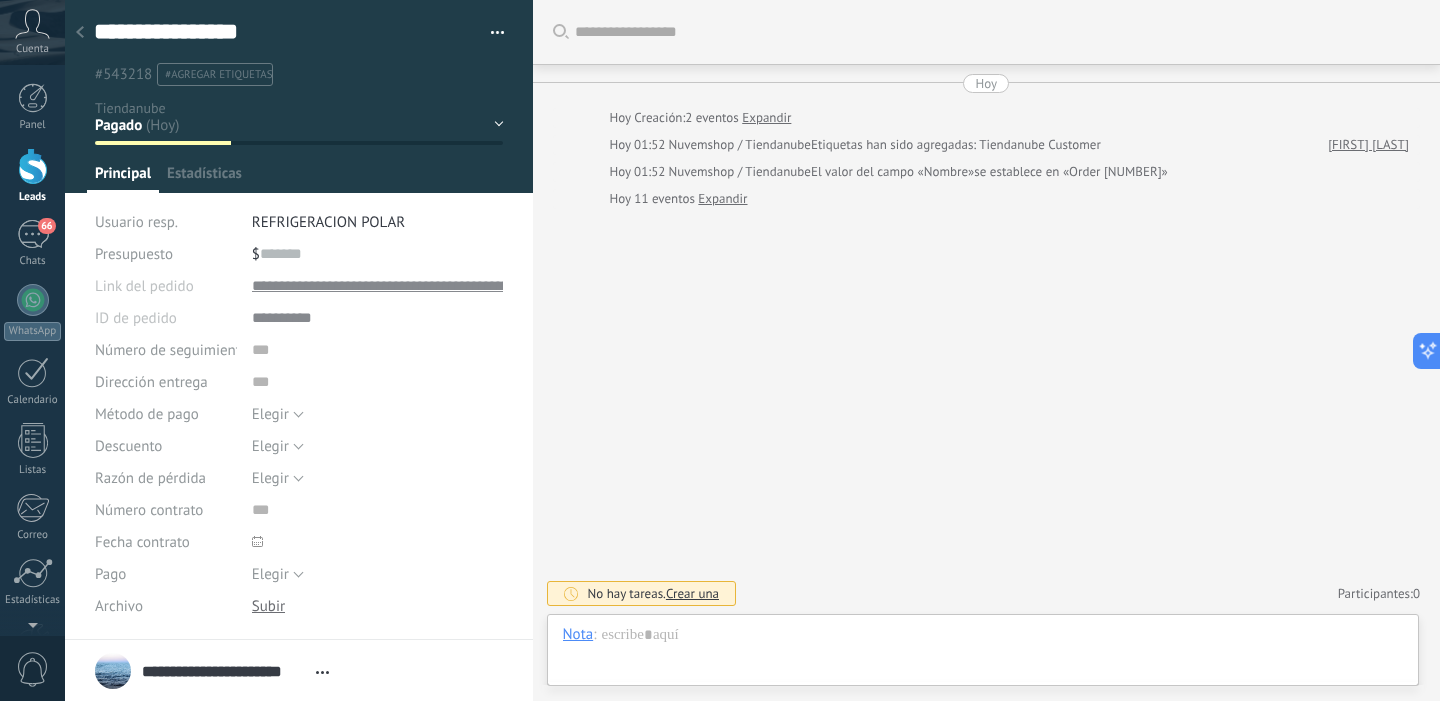 scroll, scrollTop: 30, scrollLeft: 0, axis: vertical 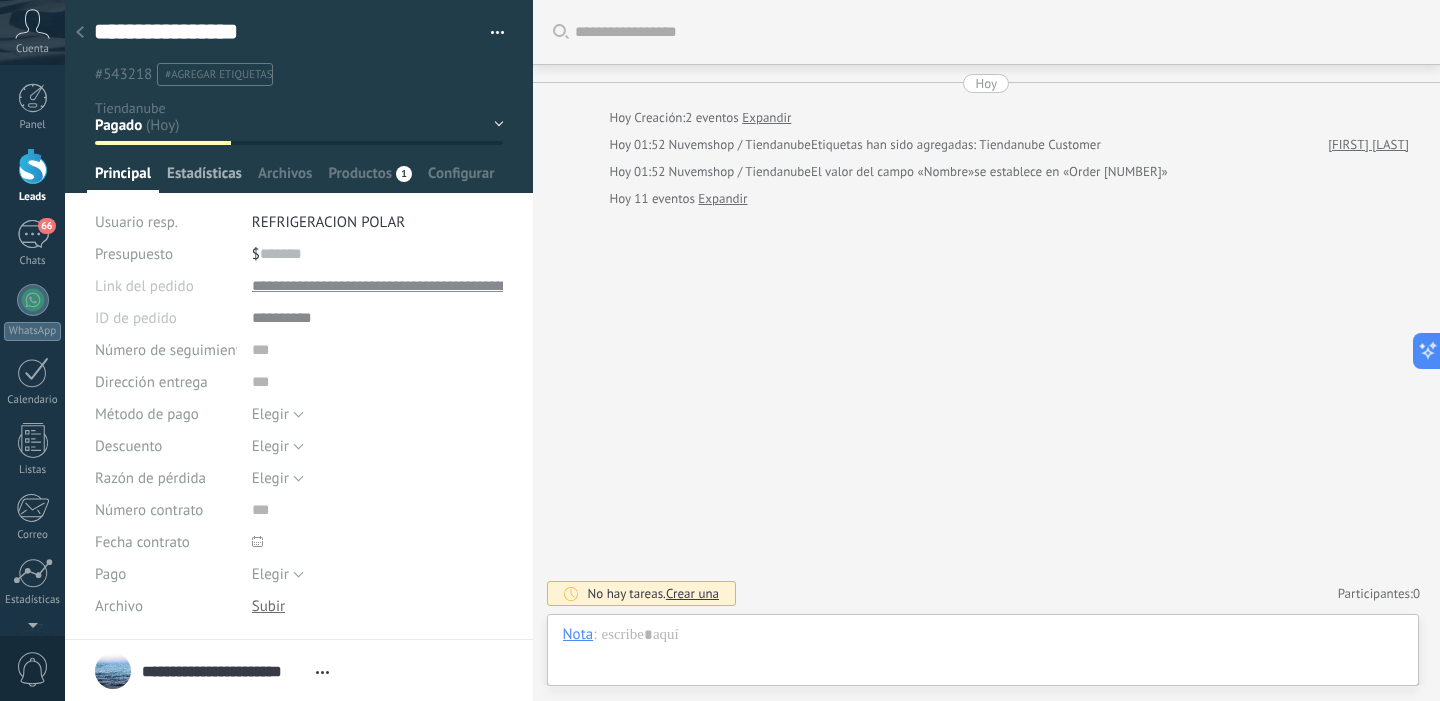 click on "Estadísticas" at bounding box center [204, 178] 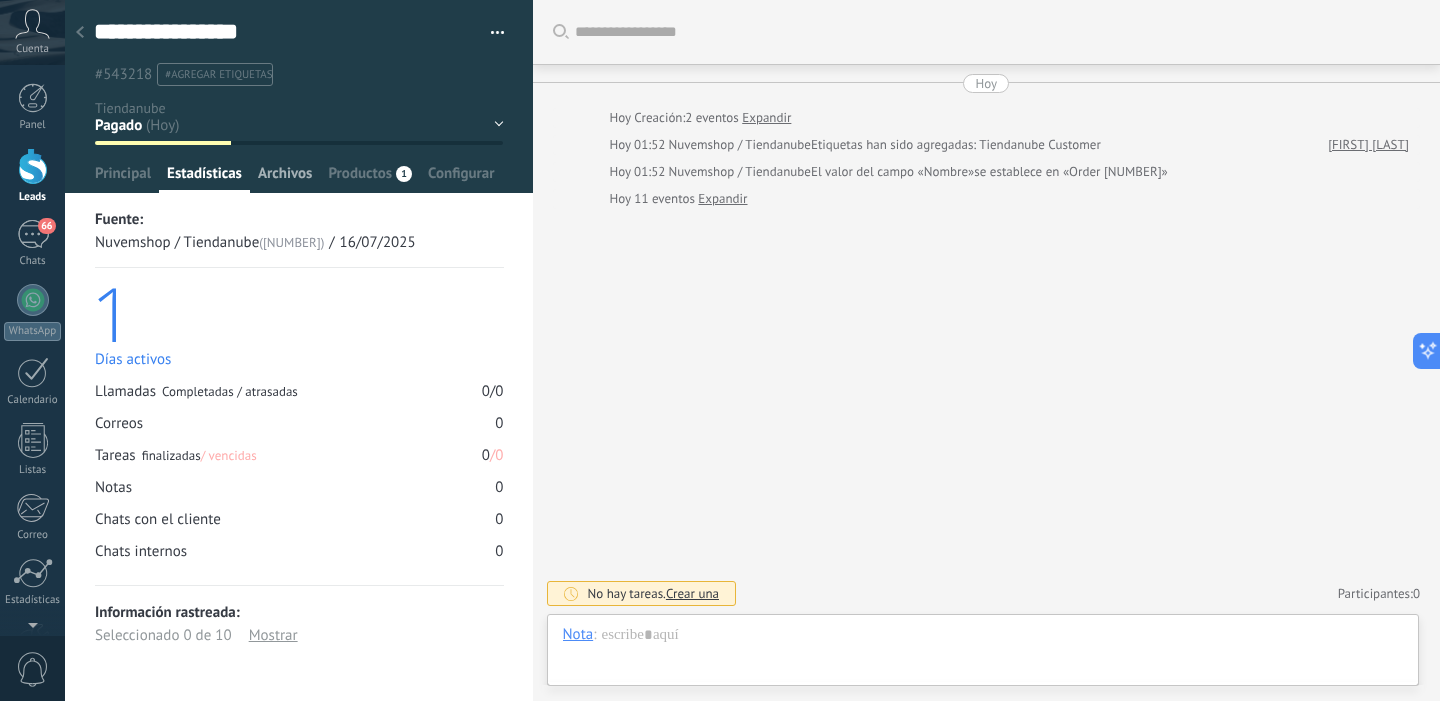 click on "Archivos" at bounding box center [285, 178] 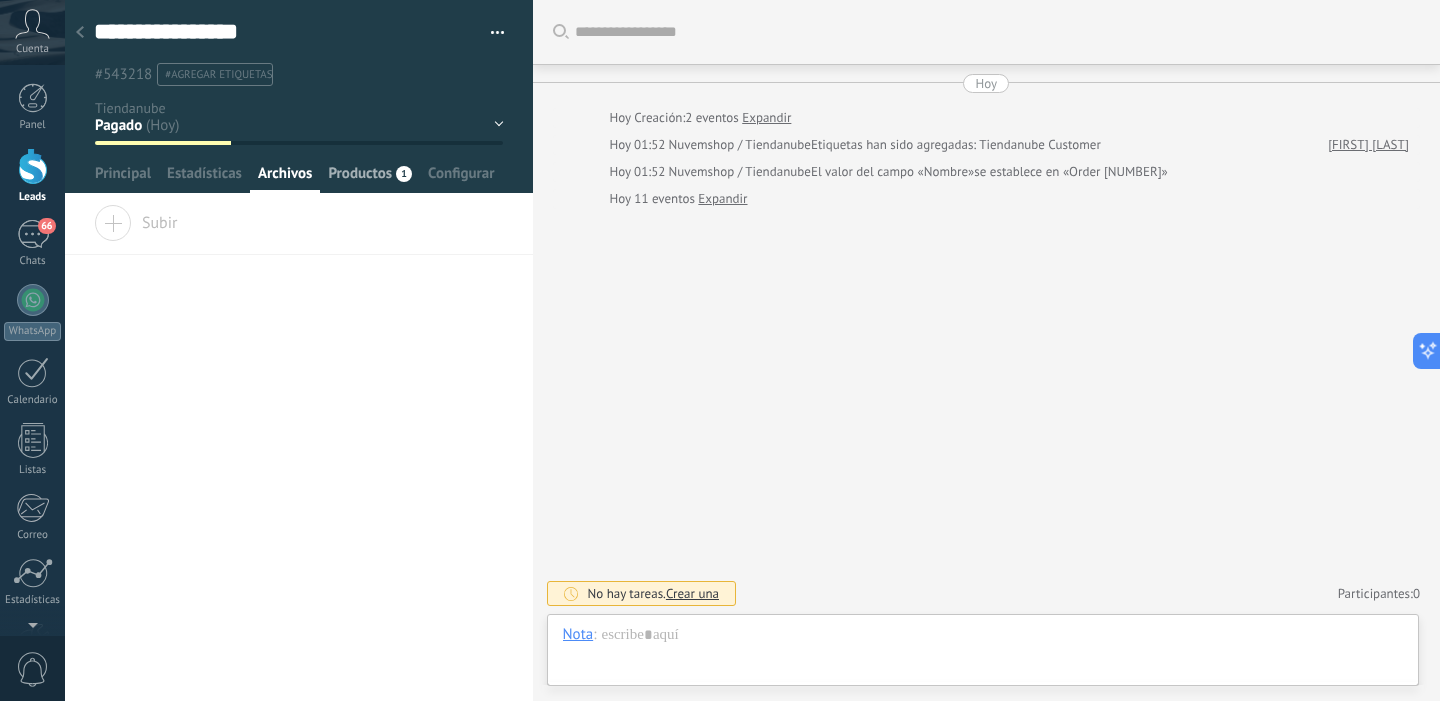 click on "Productos" at bounding box center [360, 178] 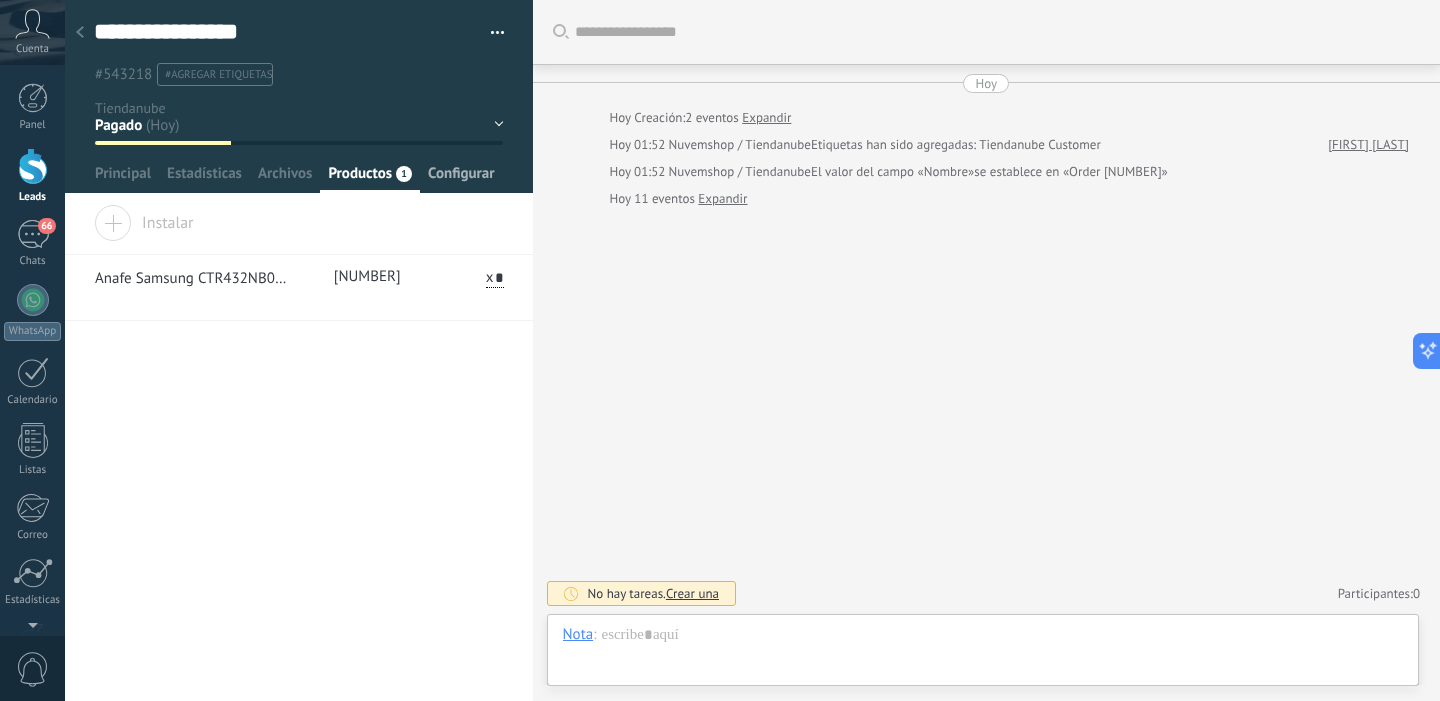 click on "Configurar" at bounding box center [461, 178] 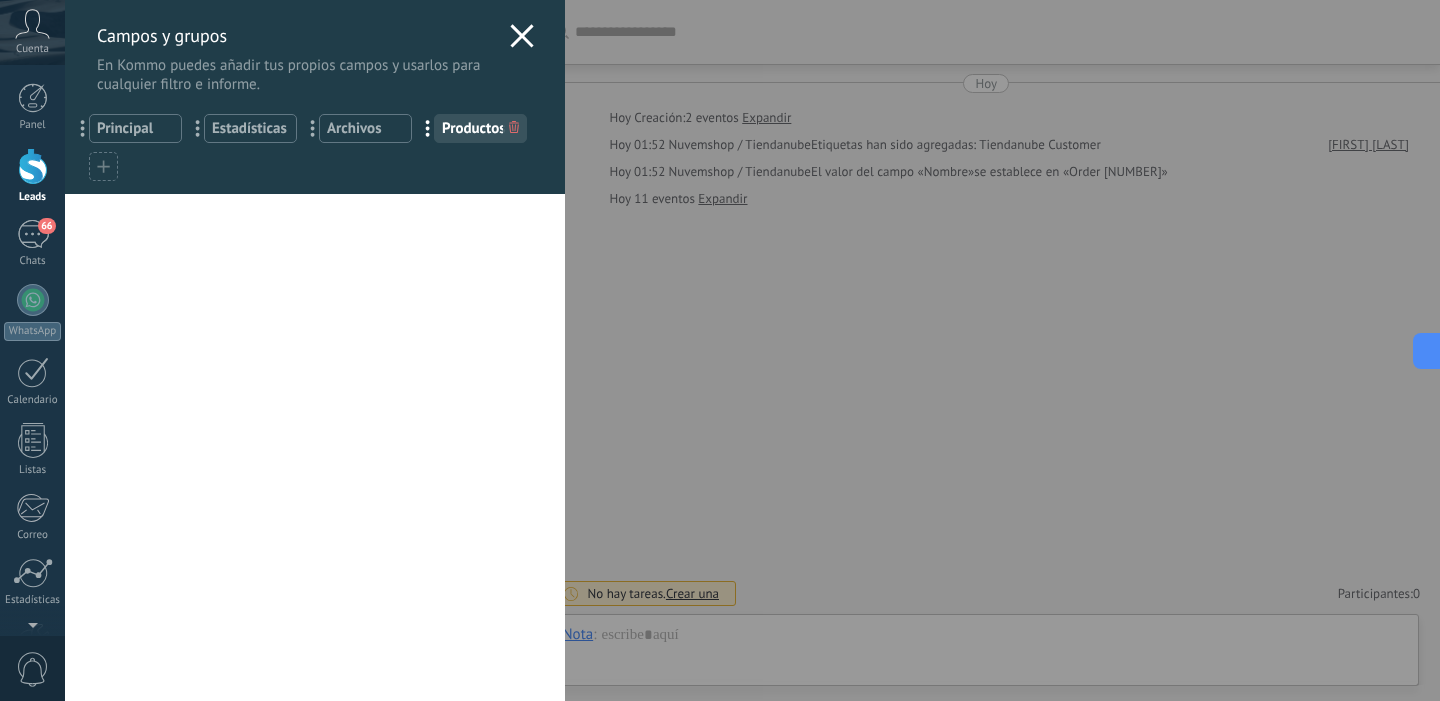 click on "... Archivos" at bounding box center [365, 128] 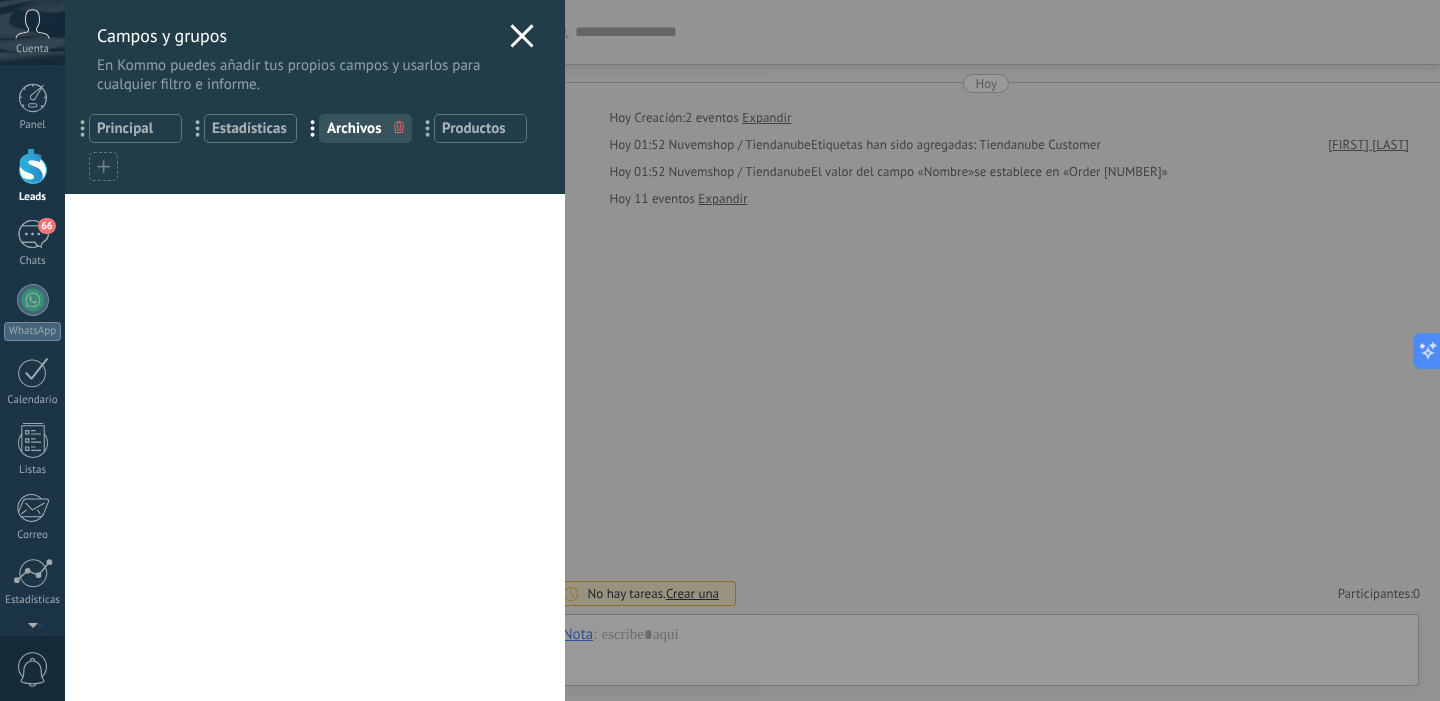 click on "..." at bounding box center (89, 128) 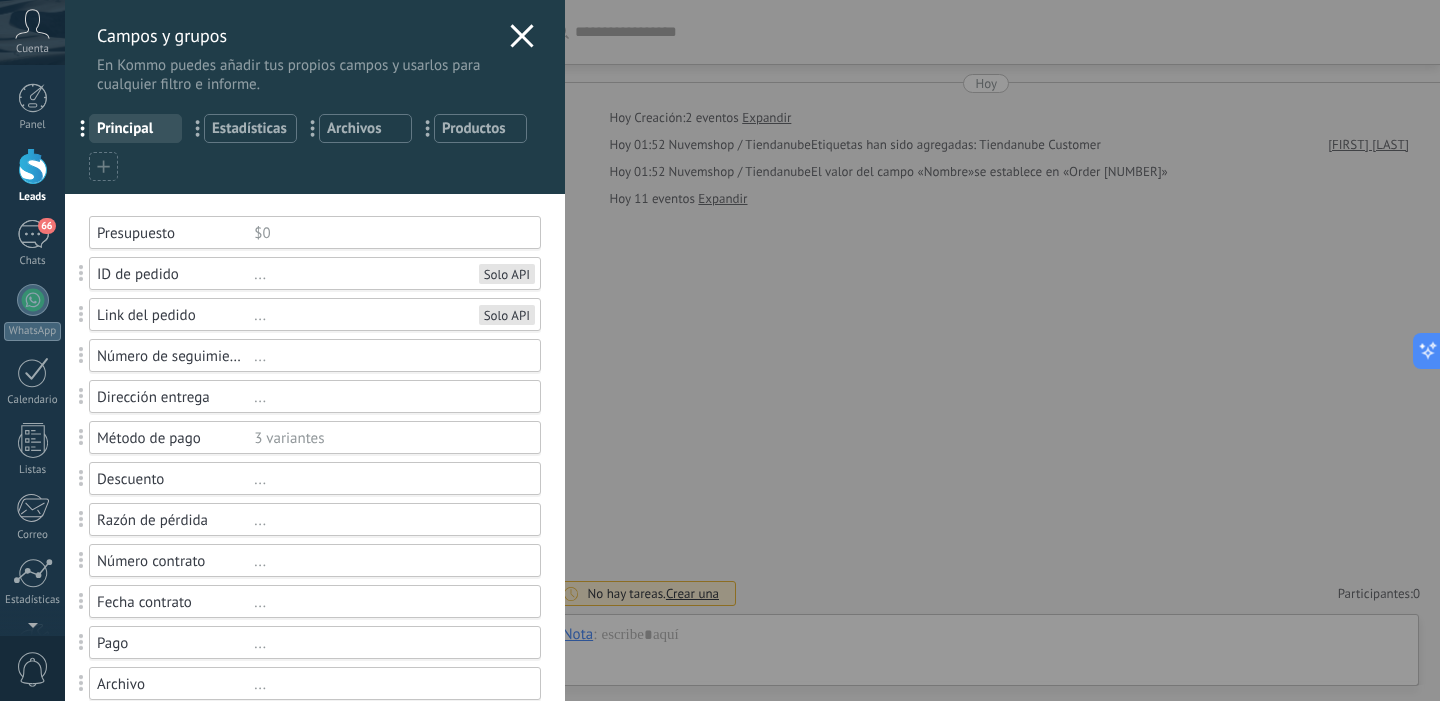 click on "Principal" at bounding box center [135, 128] 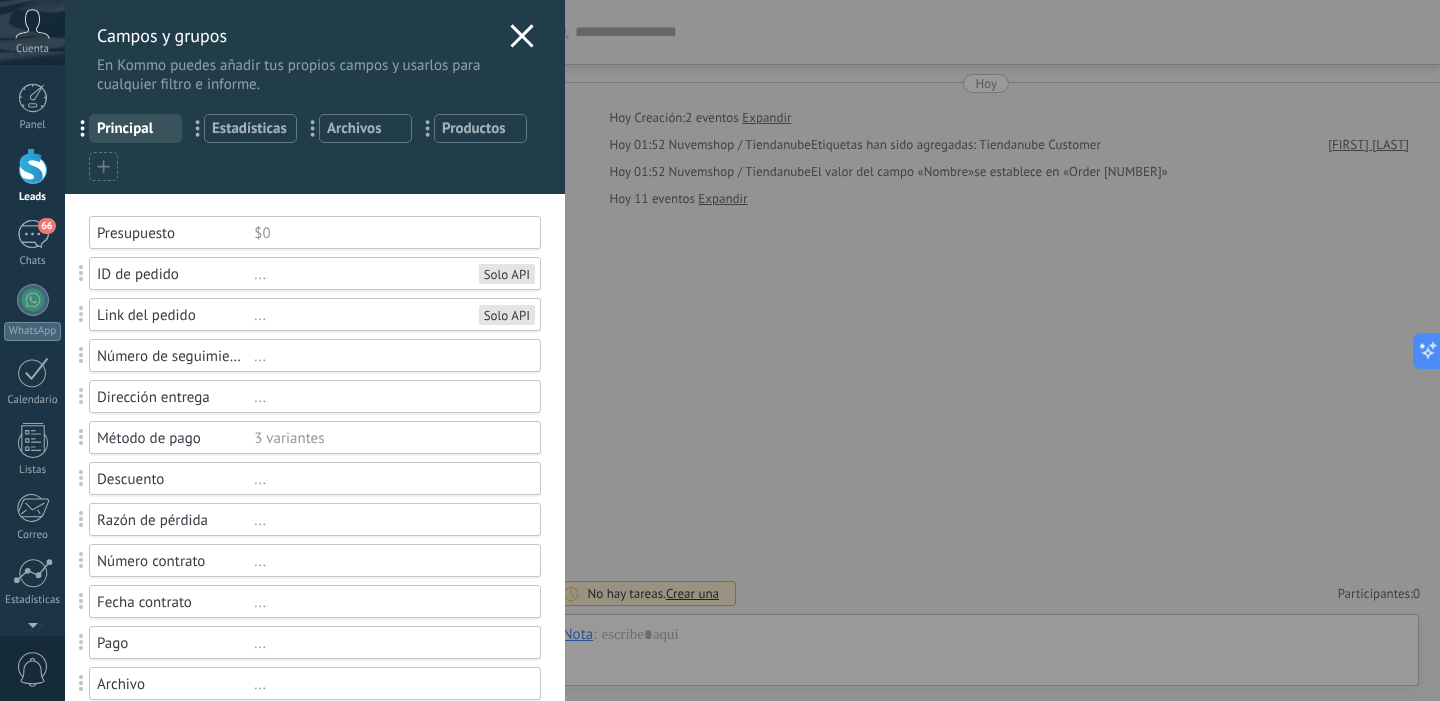click on "Campos y grupos En Kommo puedes añadir tus propios campos y usarlos para cualquier filtro e informe." at bounding box center [315, 47] 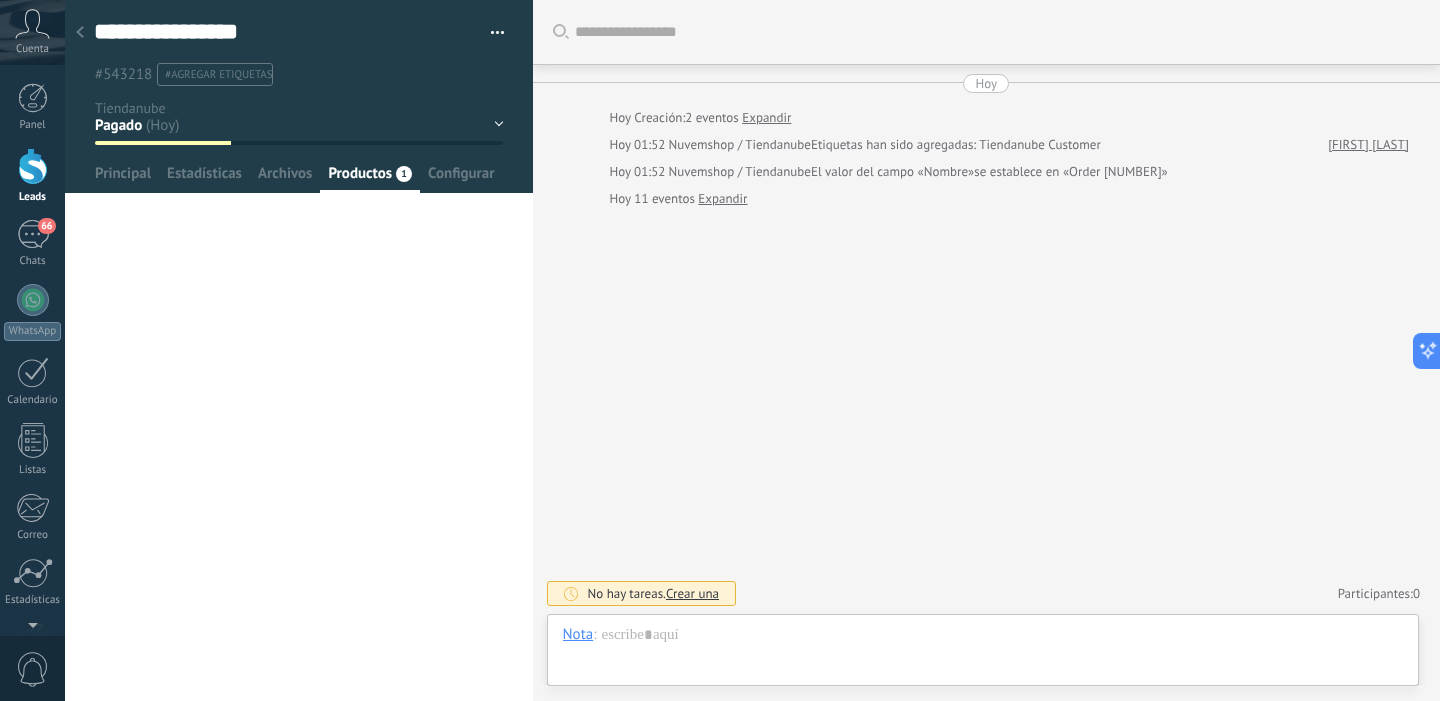 click at bounding box center [490, 33] 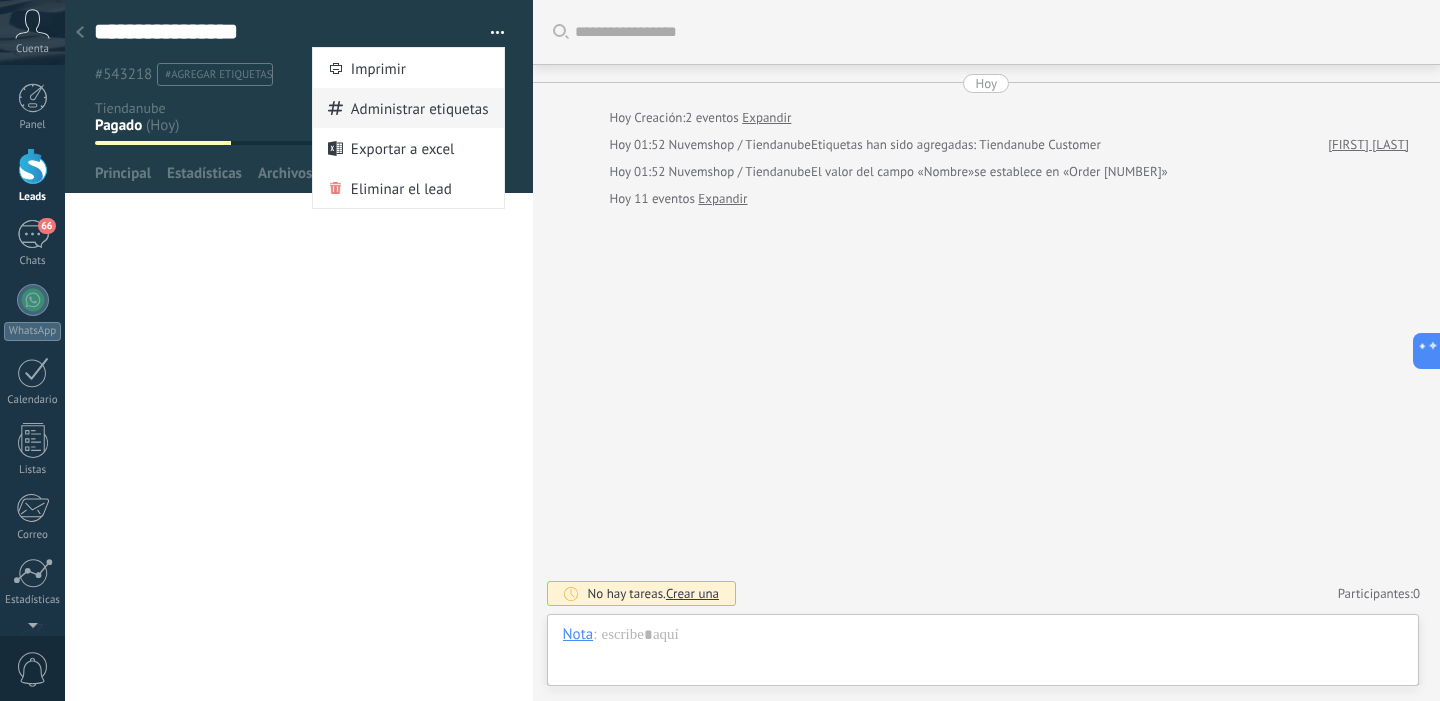 click on "Administrar etiquetas" at bounding box center (420, 108) 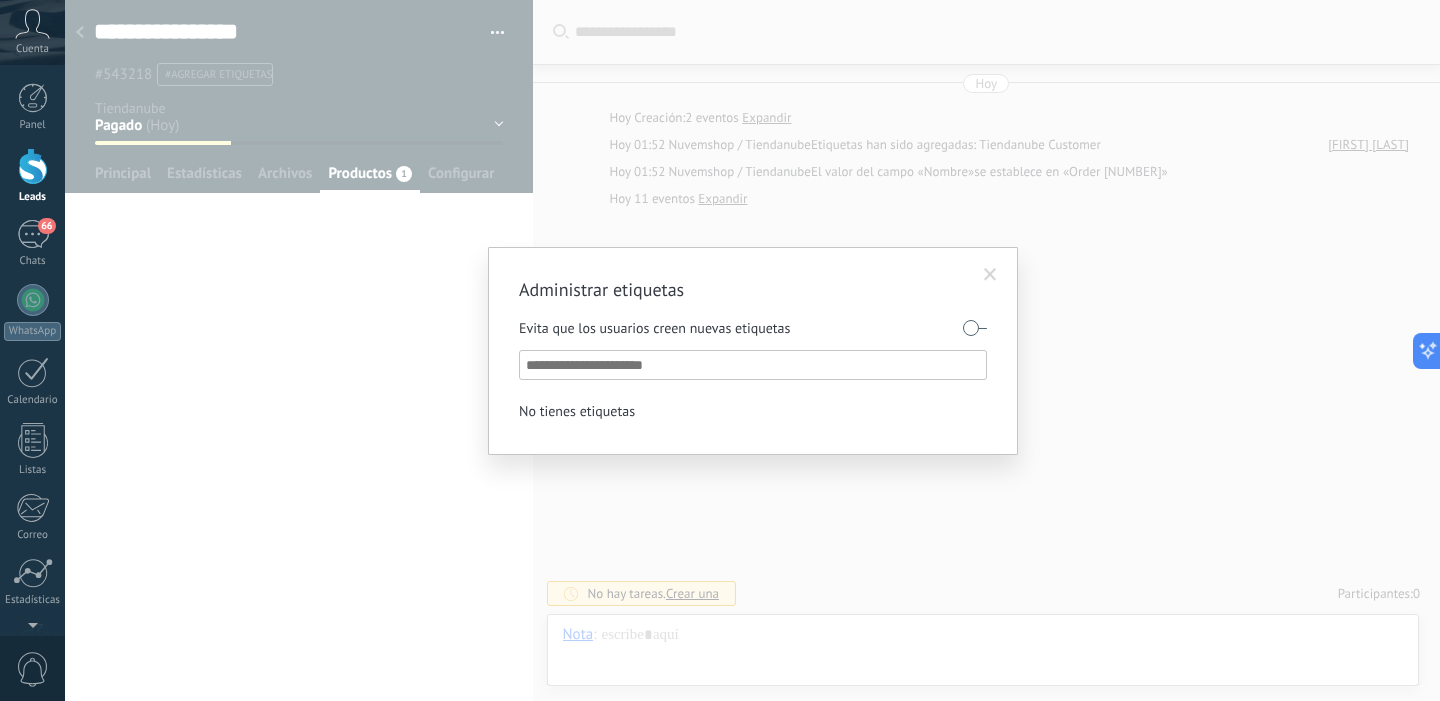 click at bounding box center (990, 275) 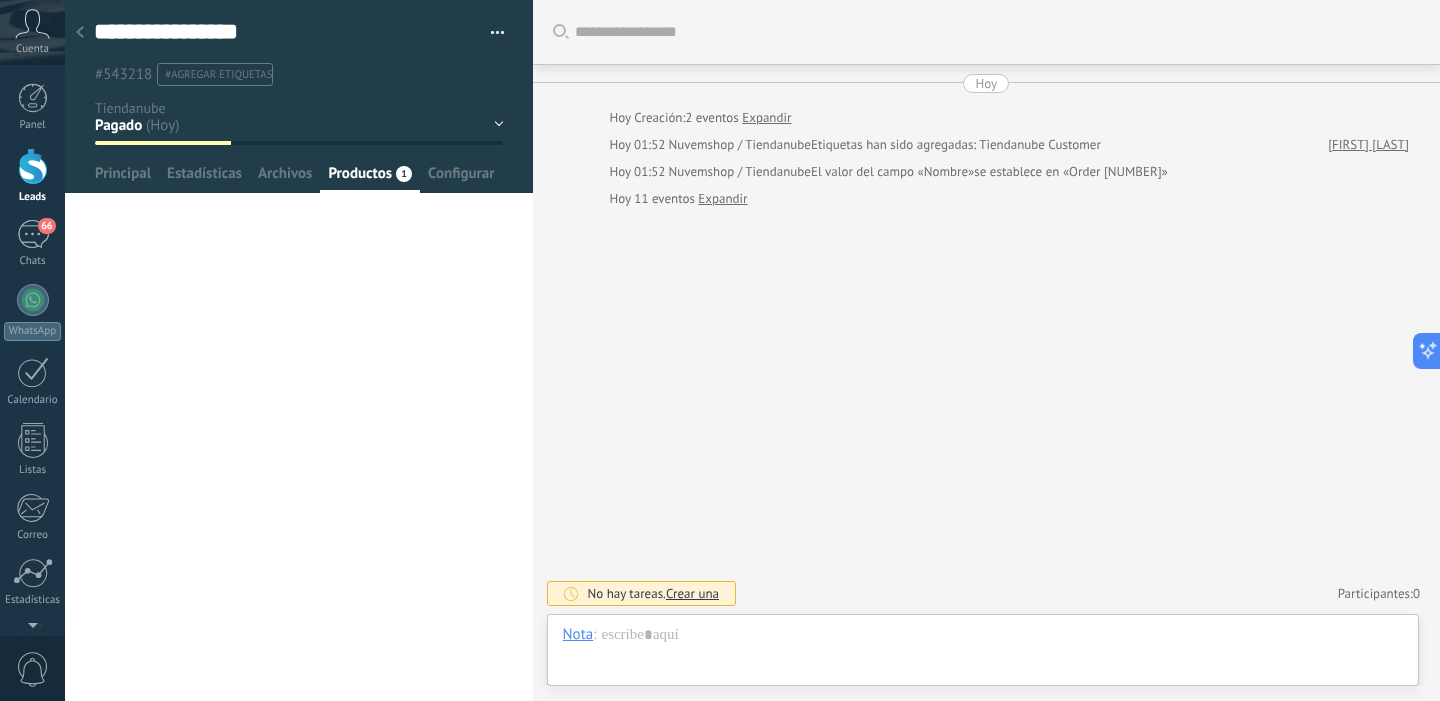click on "Productos" at bounding box center (360, 178) 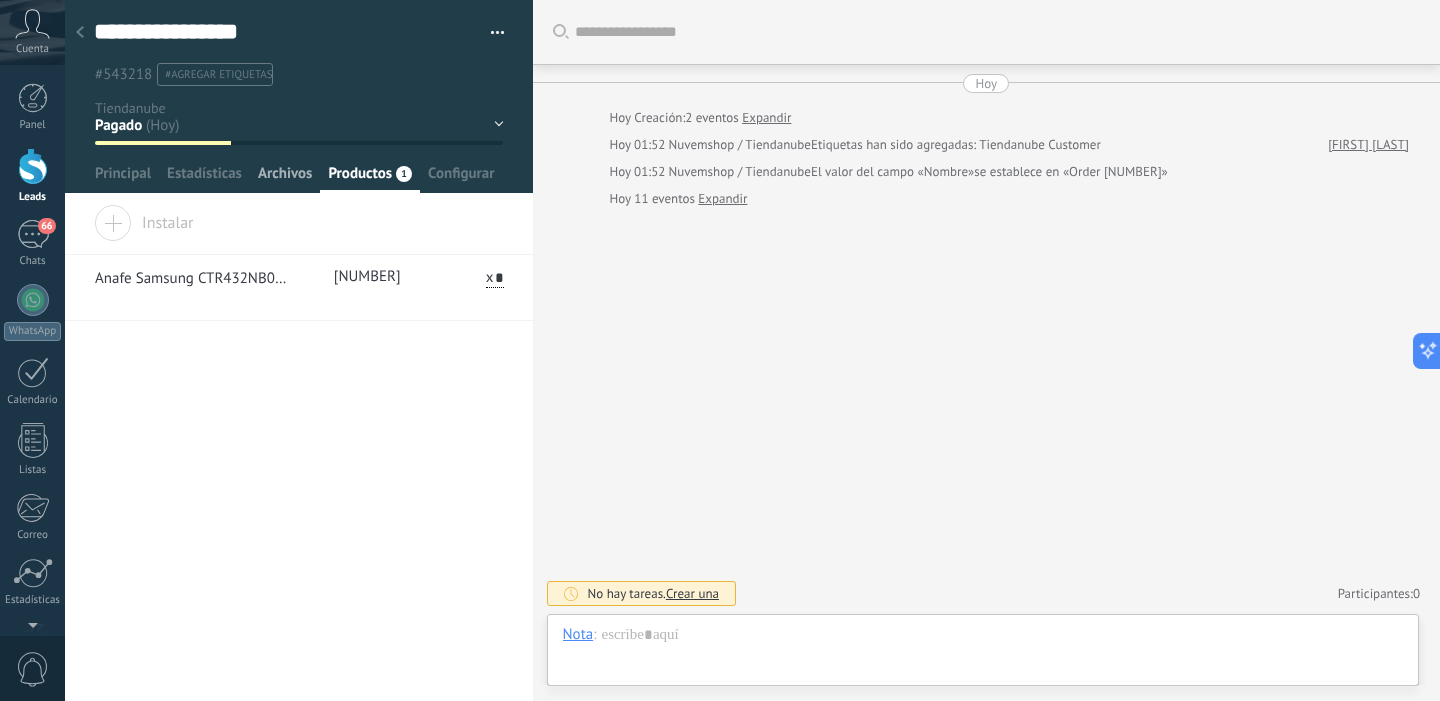 click on "Archivos" at bounding box center (285, 178) 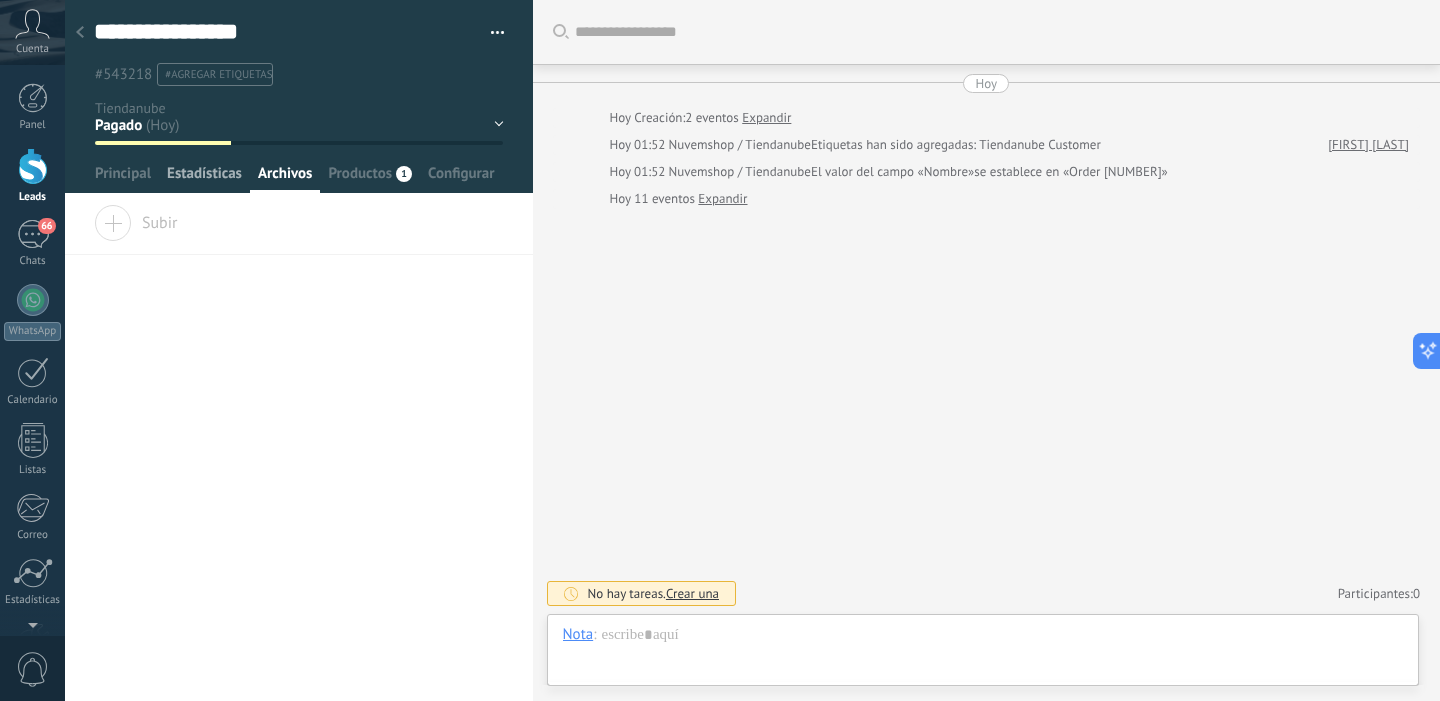 click on "Estadísticas" at bounding box center (204, 178) 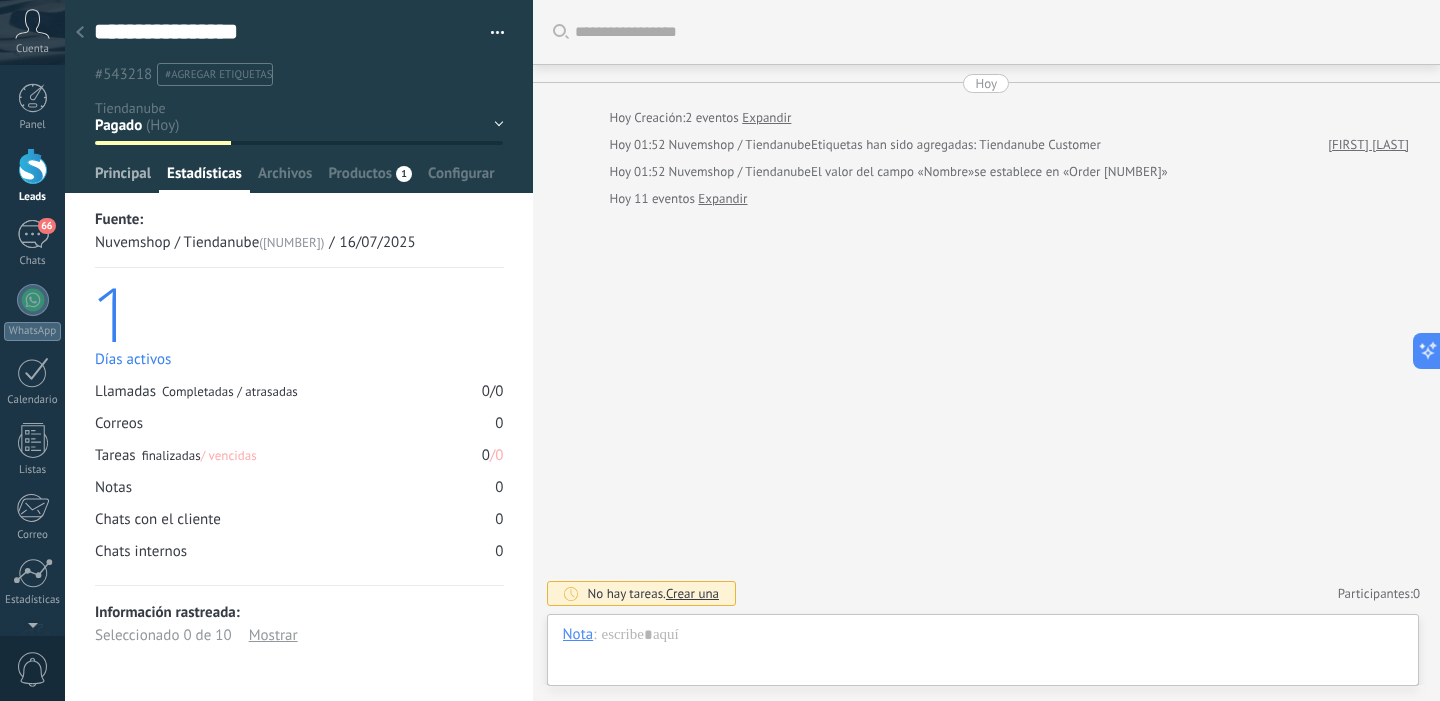 click on "Principal" at bounding box center (123, 178) 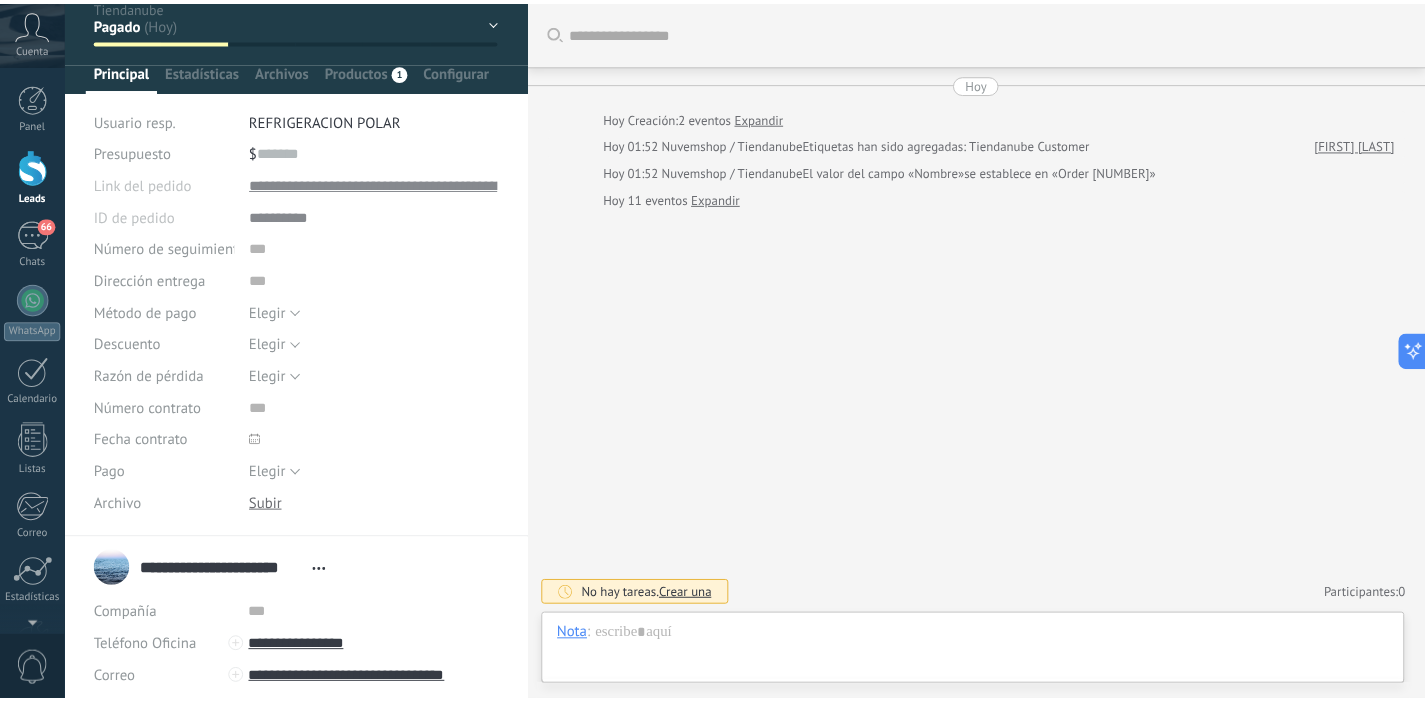scroll, scrollTop: 0, scrollLeft: 0, axis: both 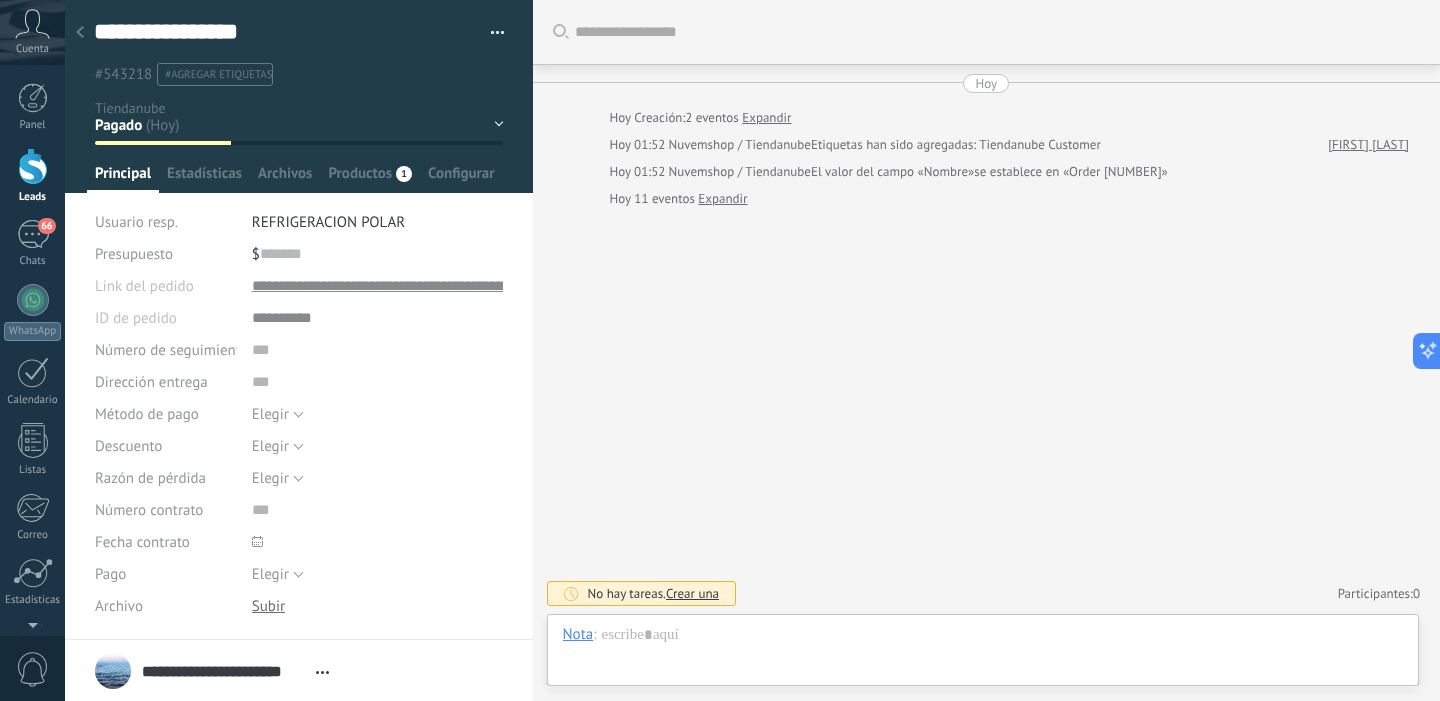 click at bounding box center [80, 33] 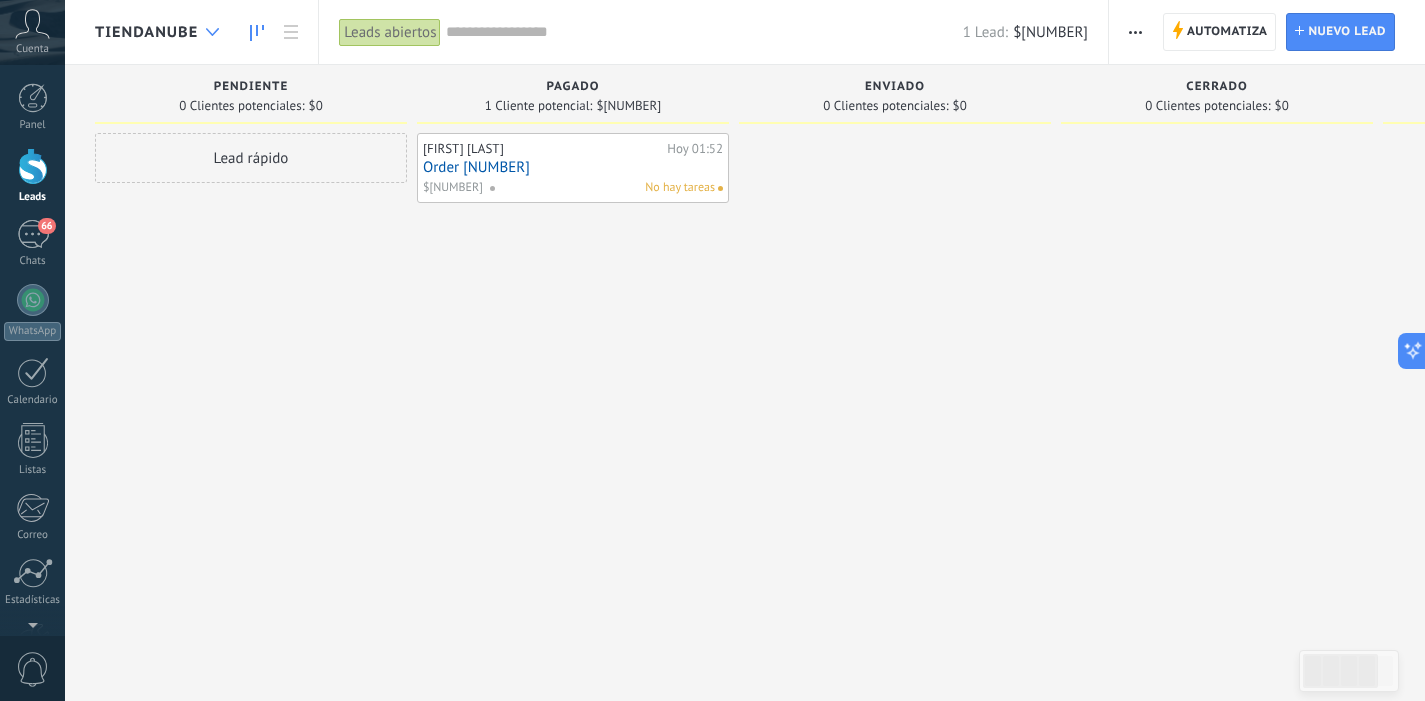 click at bounding box center (212, 32) 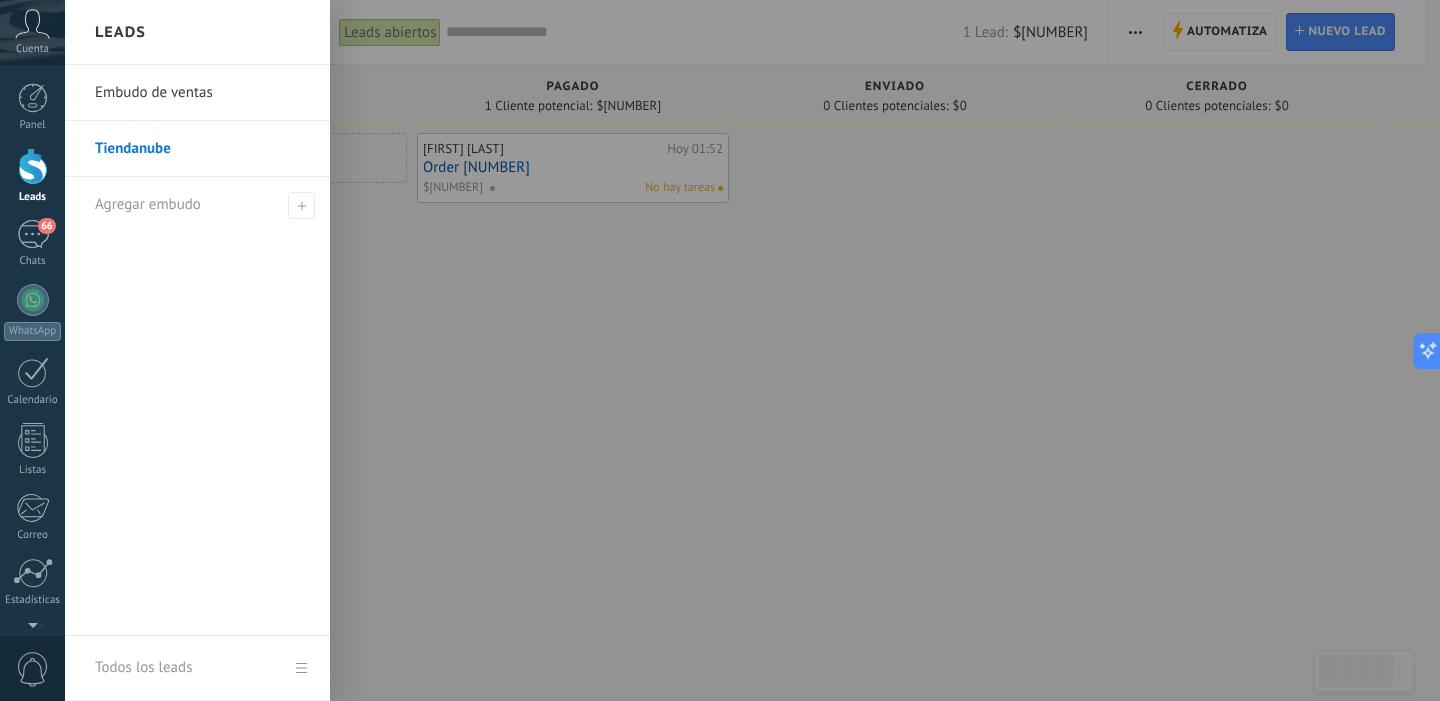 click on "Embudo de ventas" at bounding box center (202, 93) 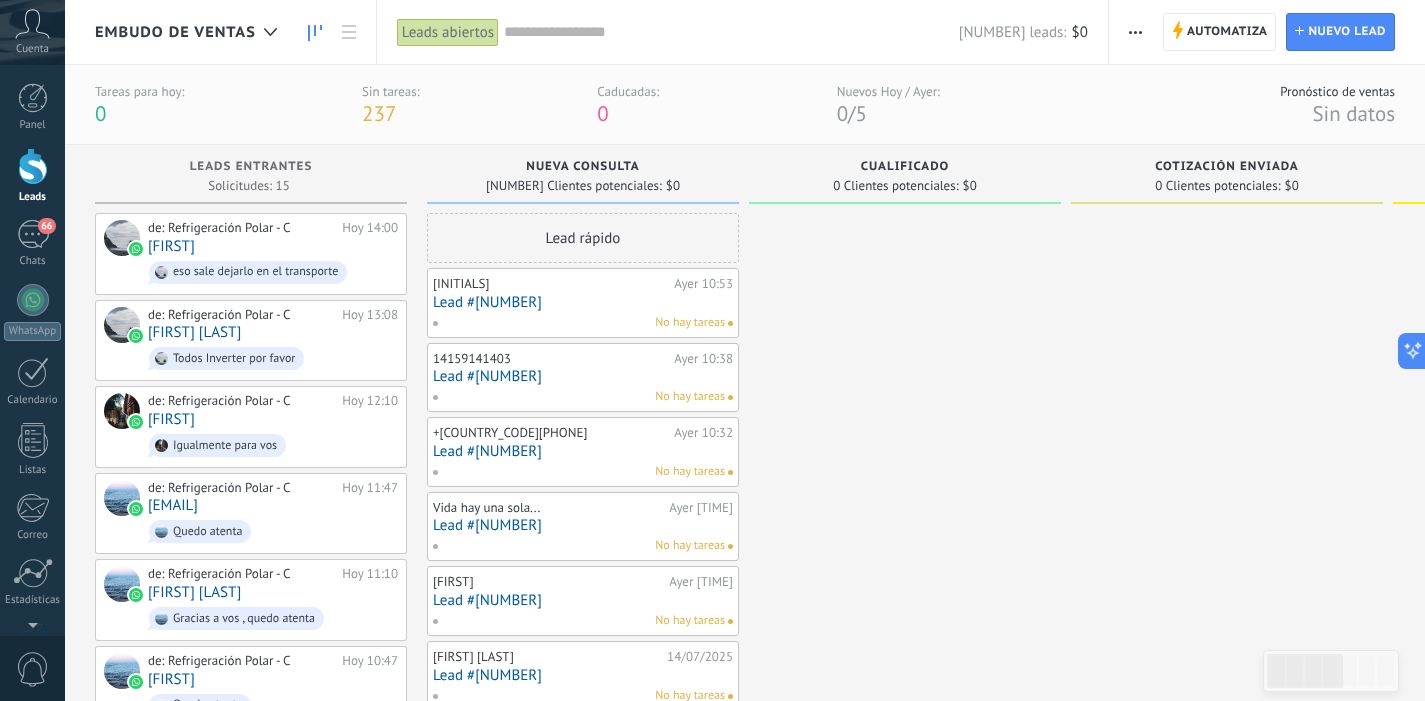 click 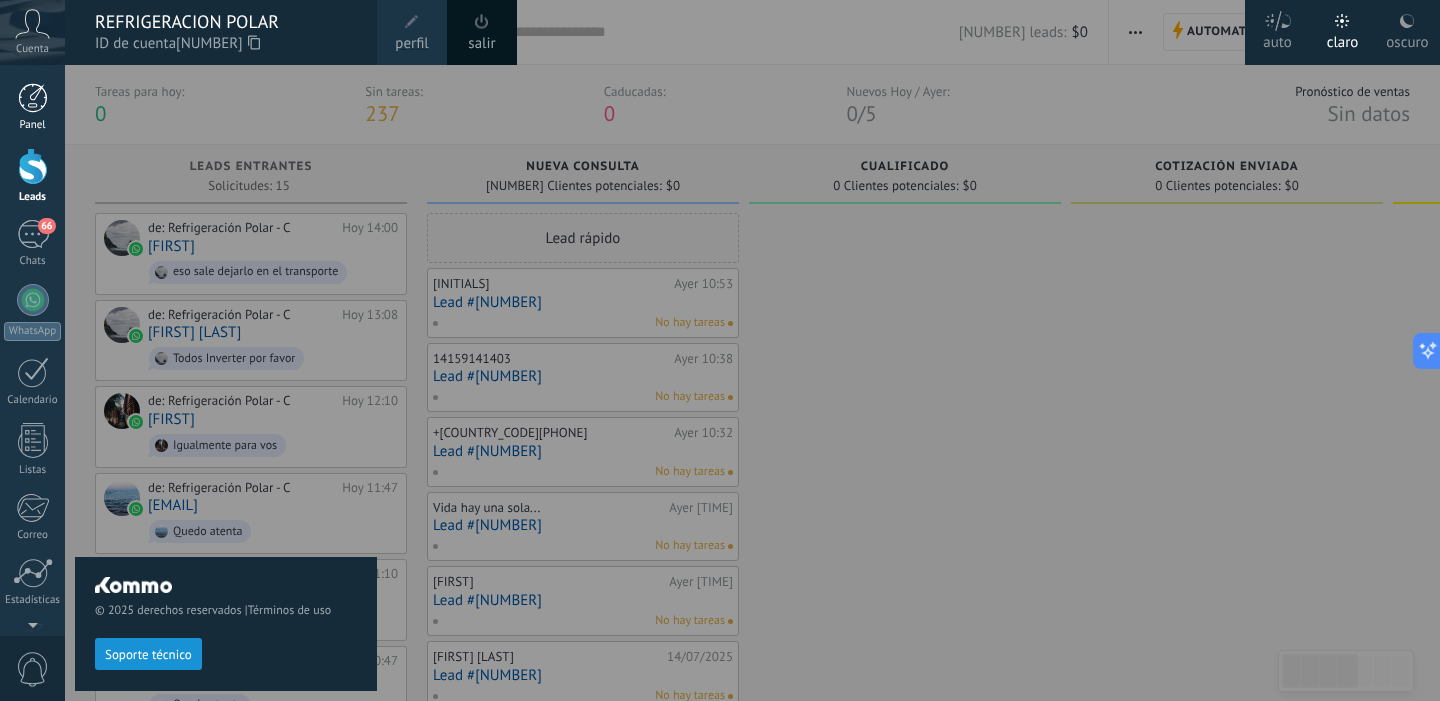 click at bounding box center (33, 98) 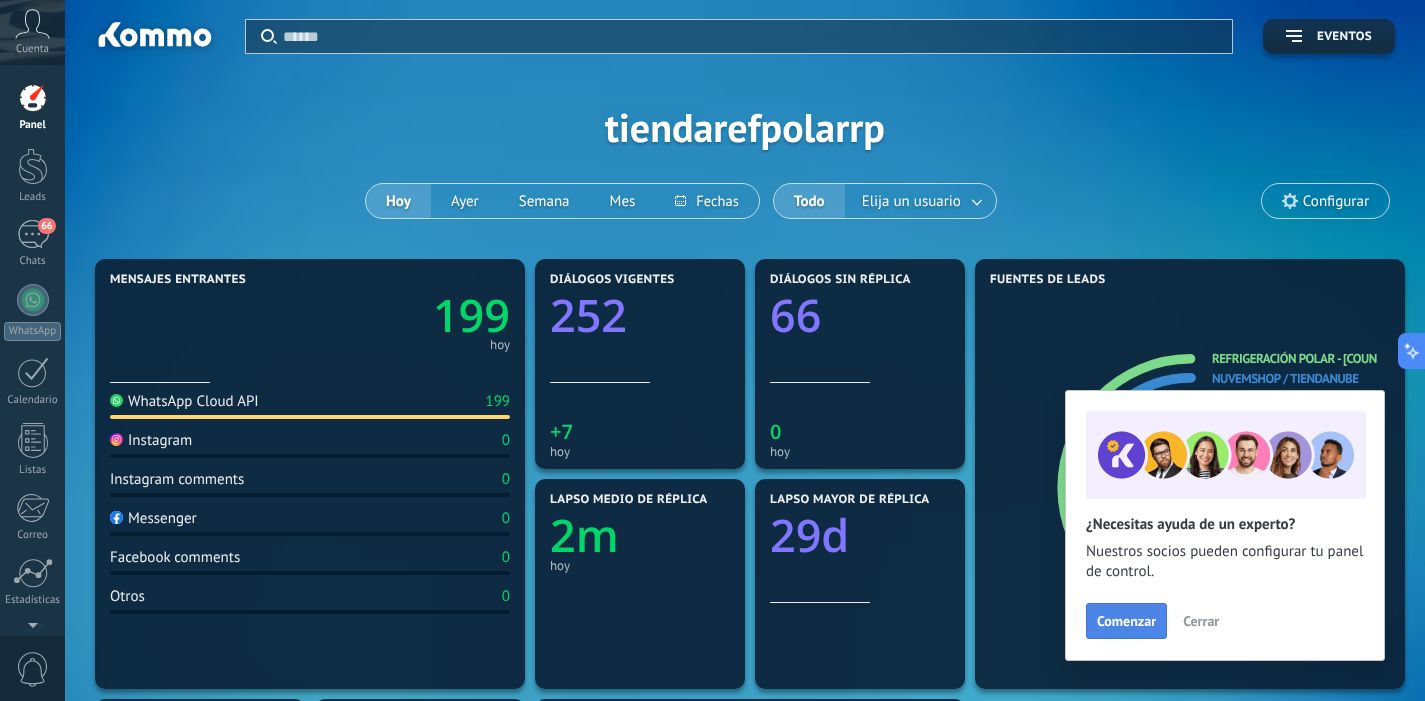 click on "Comenzar" at bounding box center [1126, 621] 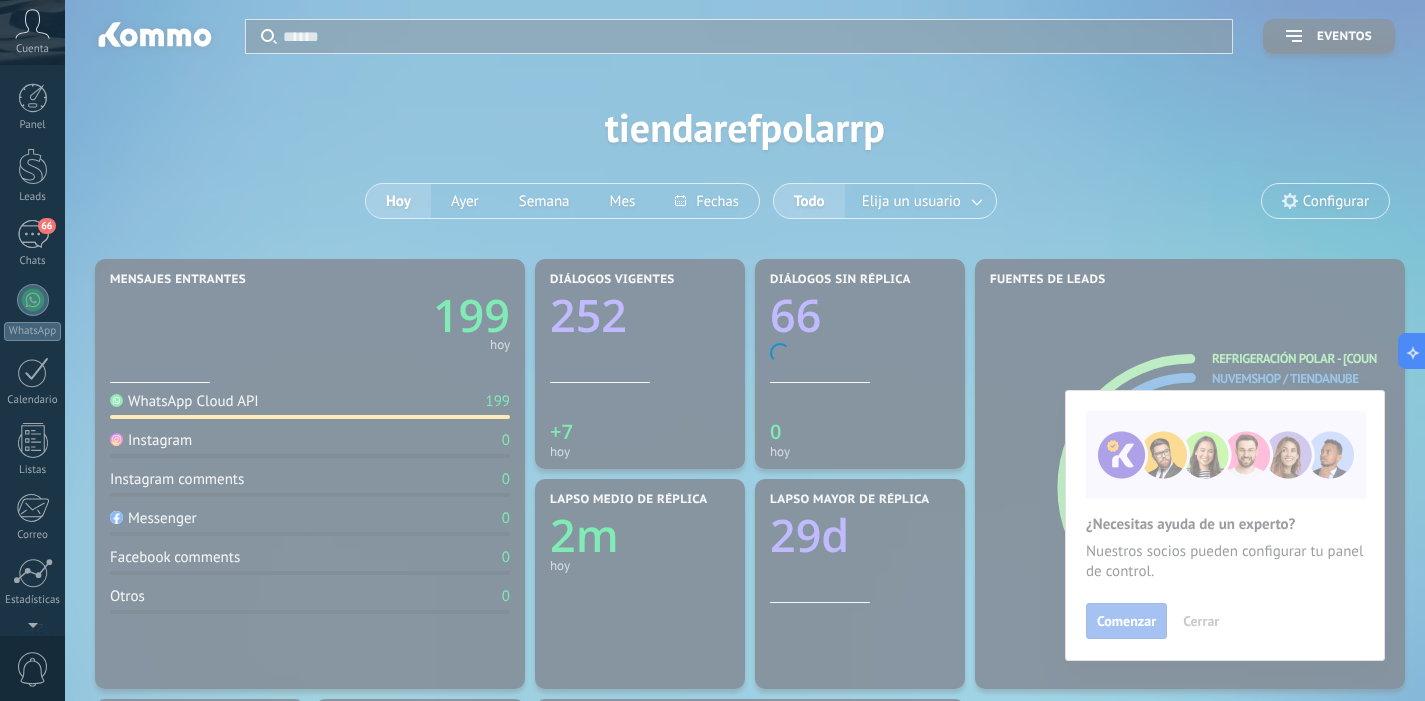 scroll, scrollTop: 131, scrollLeft: 0, axis: vertical 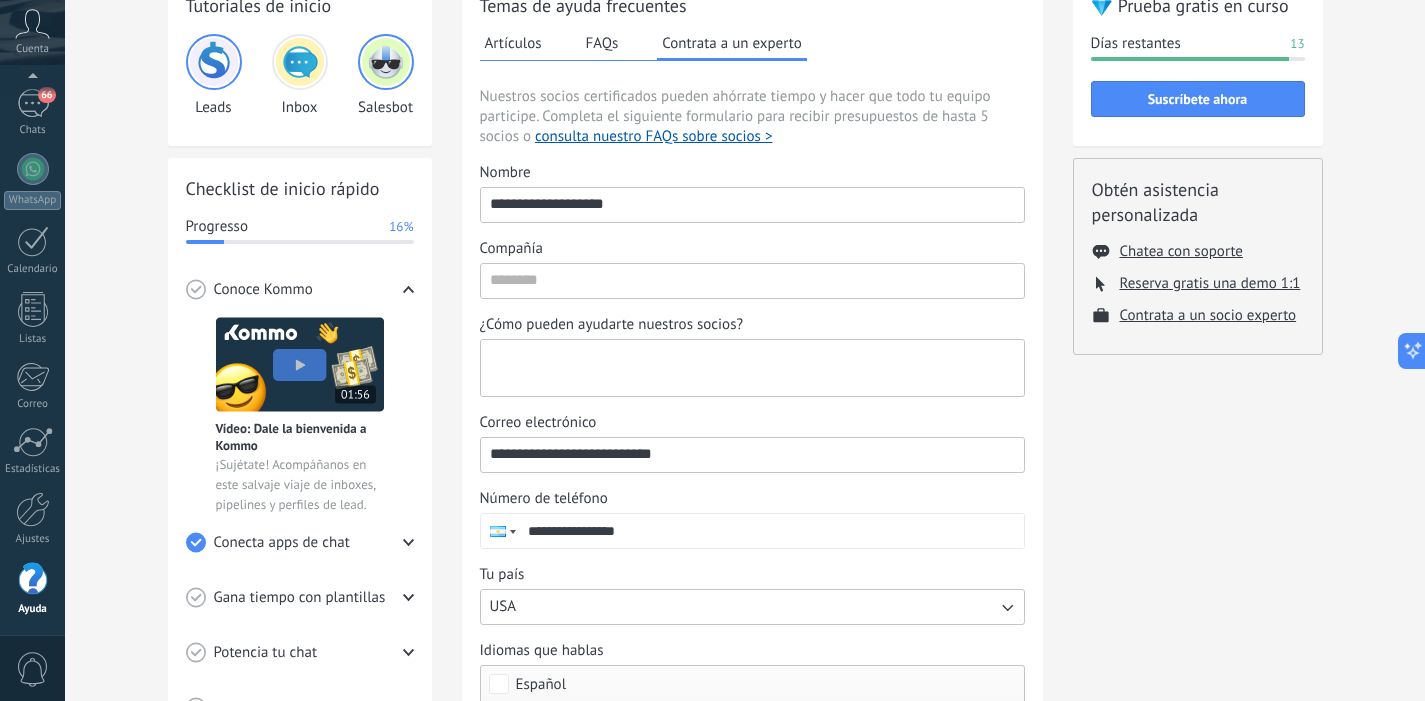 click on "¿Cómo pueden ayudarte nuestros socios?" at bounding box center (750, 368) 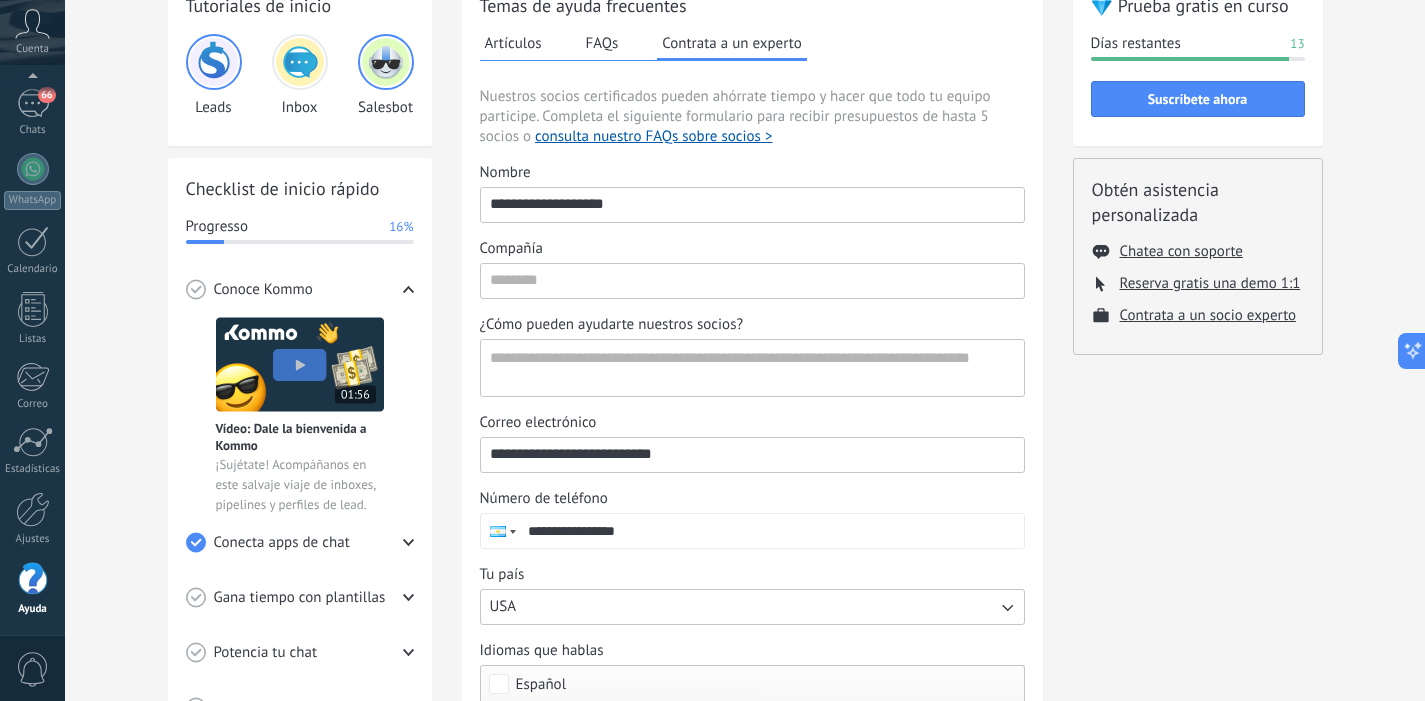 click on "**********" at bounding box center (752, 433) 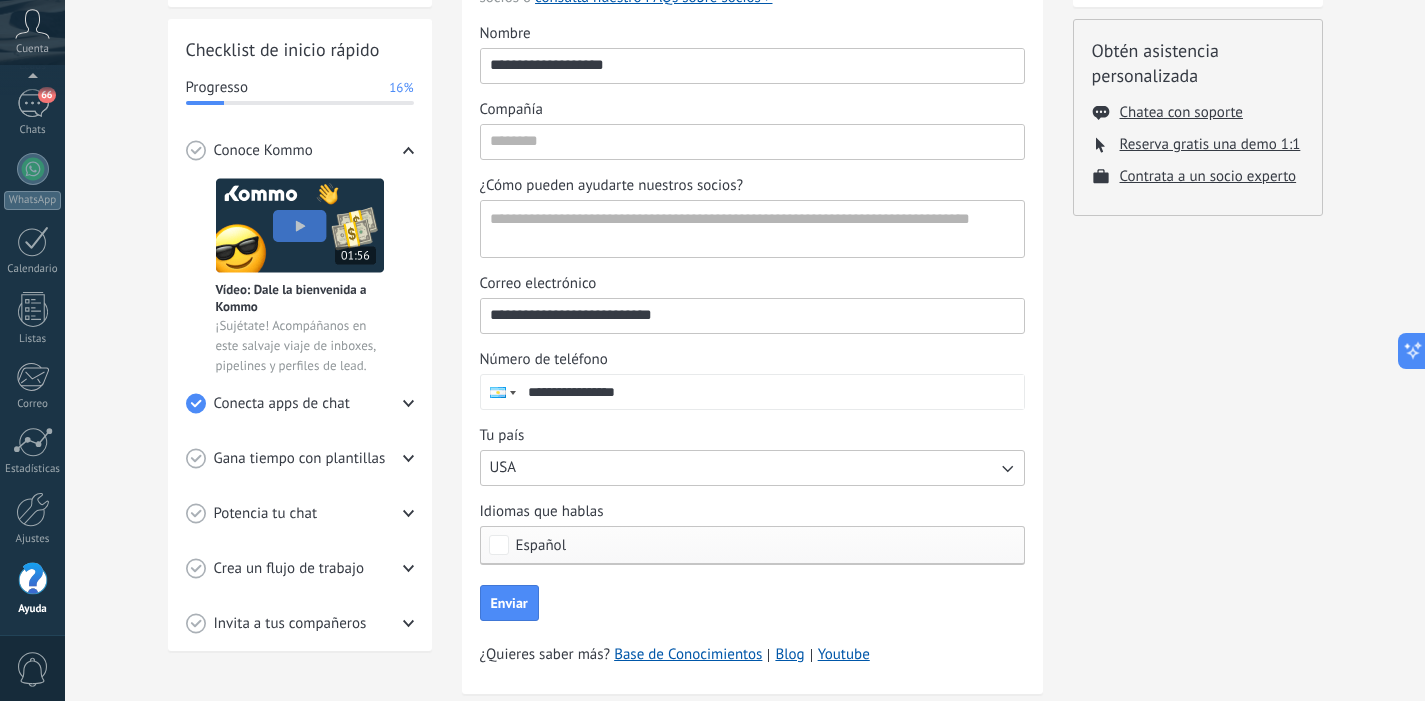 scroll, scrollTop: 307, scrollLeft: 0, axis: vertical 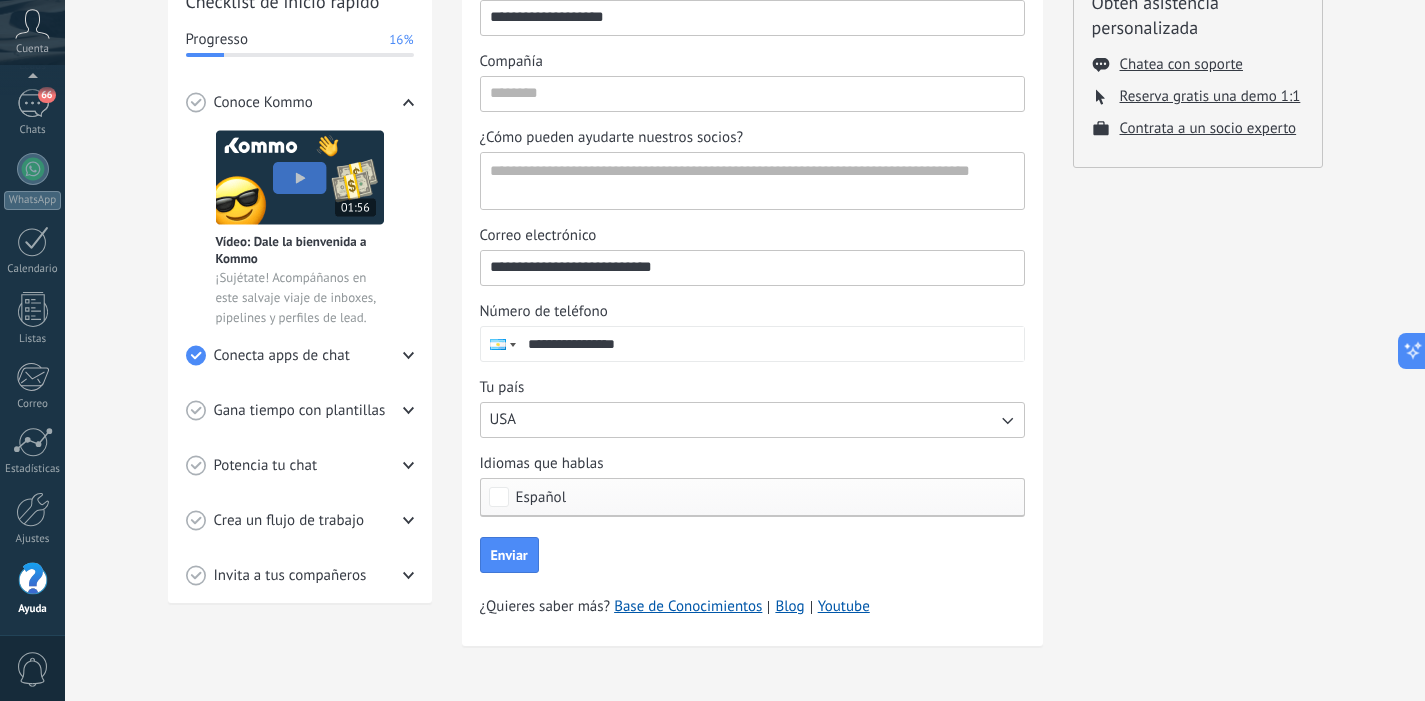 click on "USA" at bounding box center (752, 420) 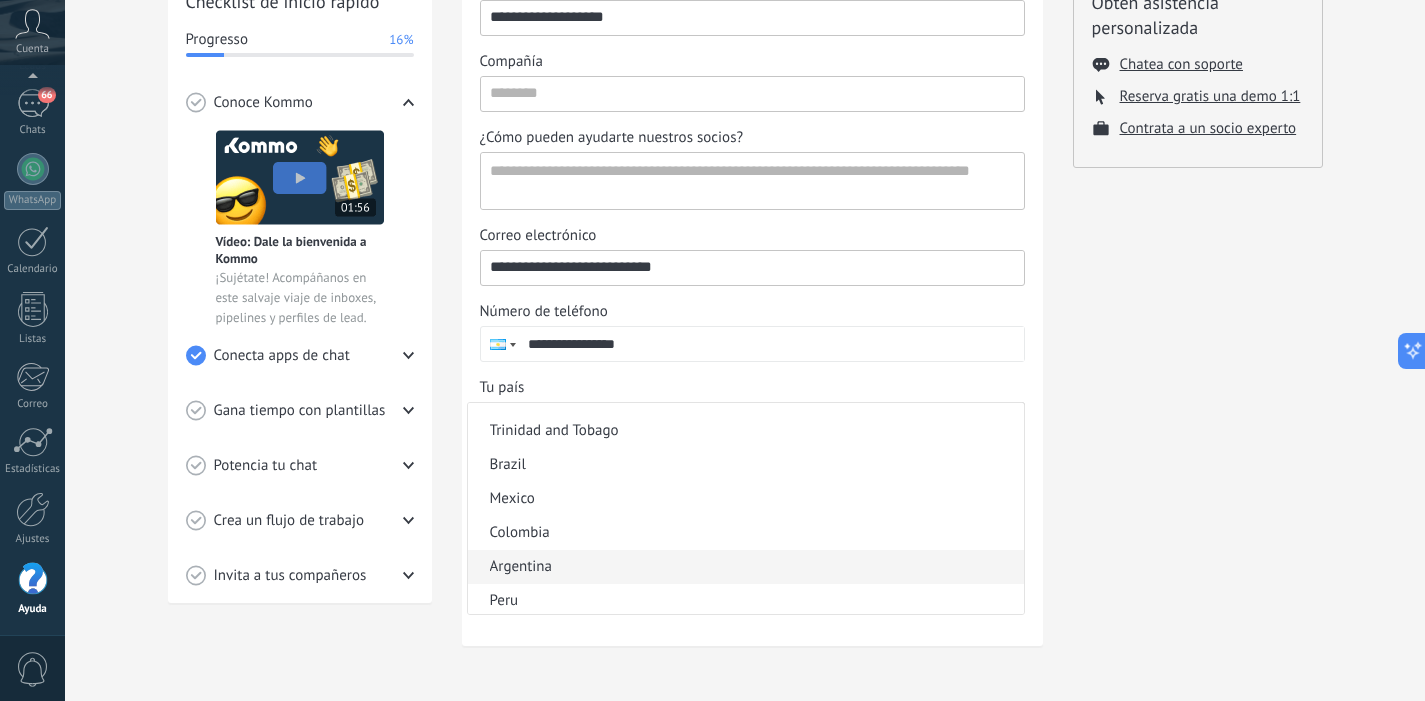 scroll, scrollTop: 364, scrollLeft: 0, axis: vertical 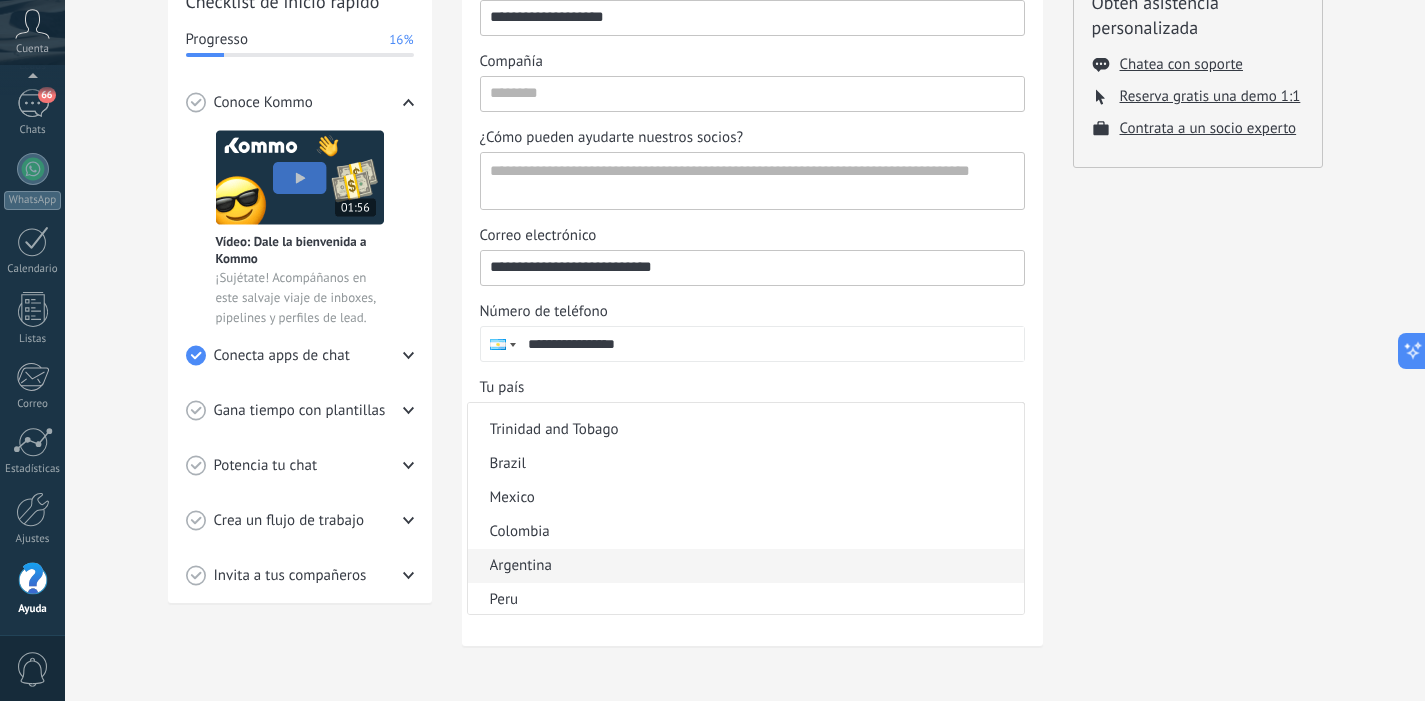 click on "Argentina" at bounding box center [746, 566] 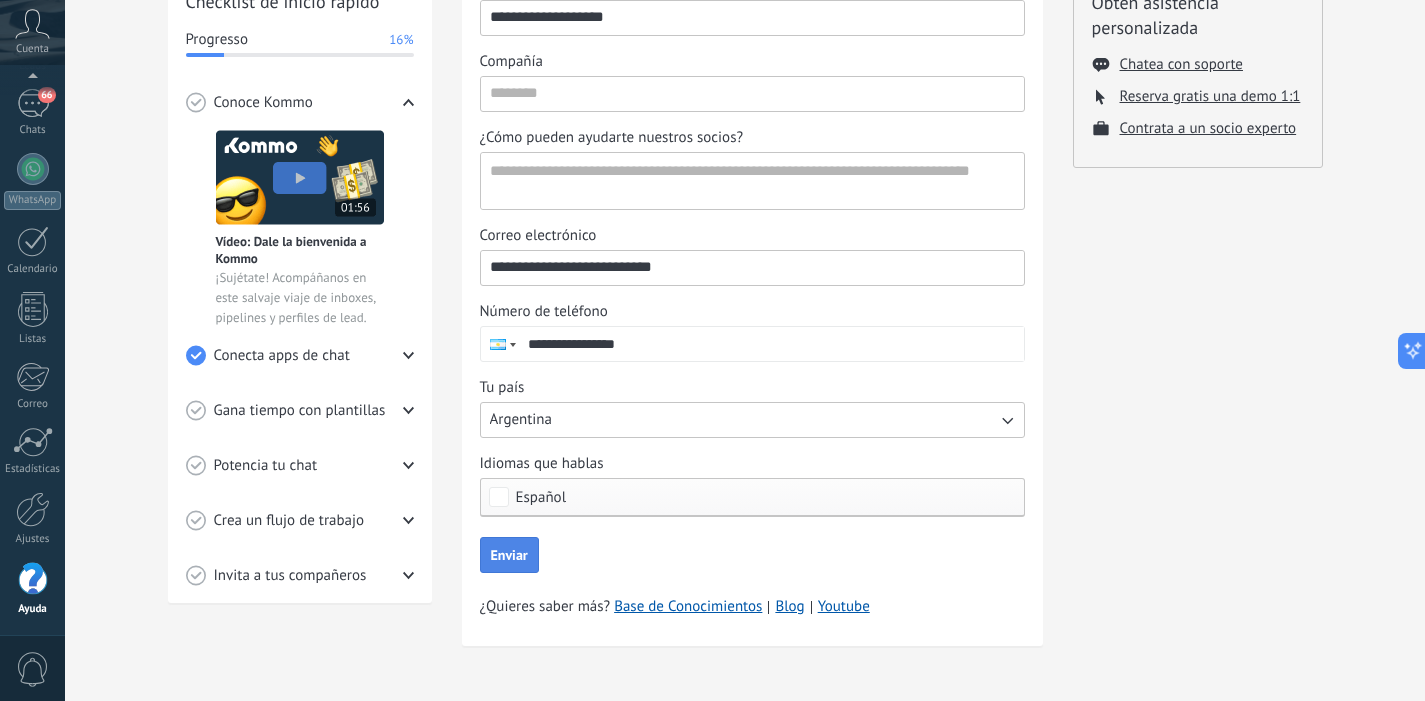 click on "Enviar" at bounding box center (509, 555) 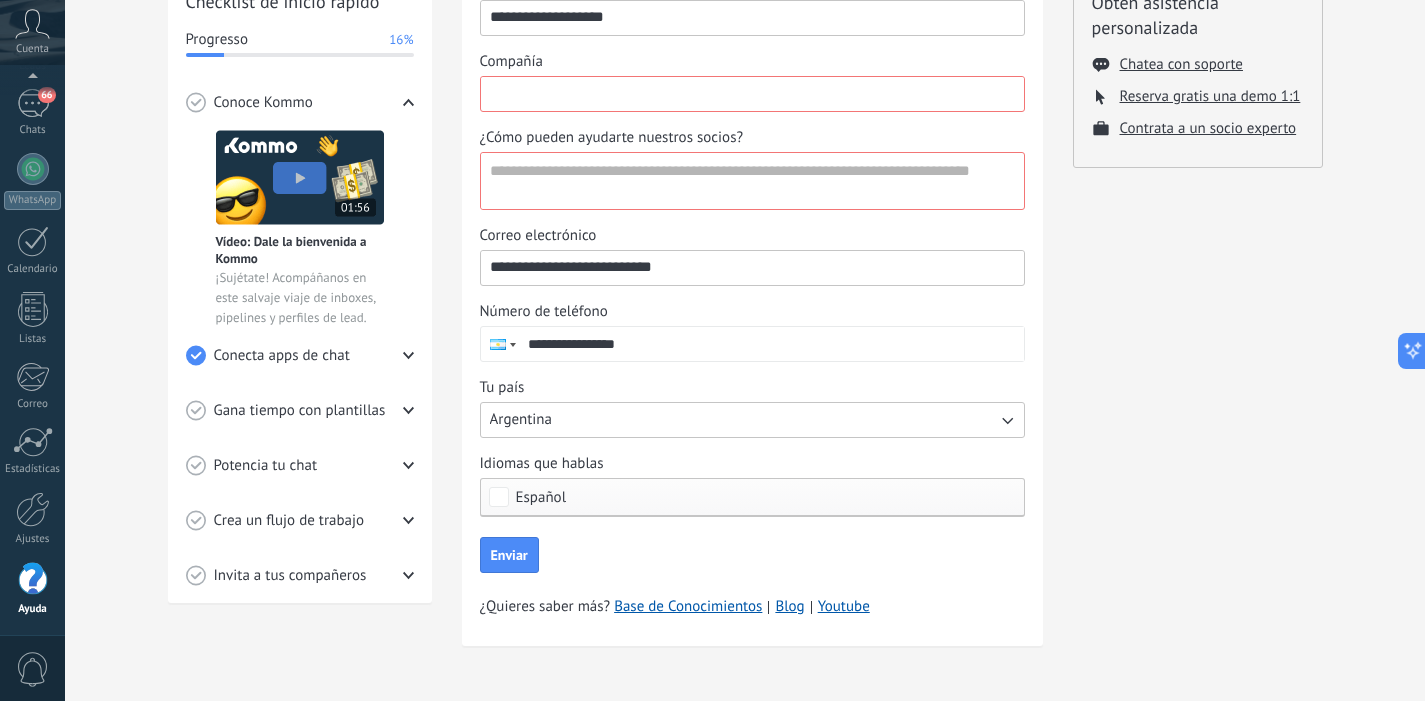 click on "Compañía" at bounding box center [752, 93] 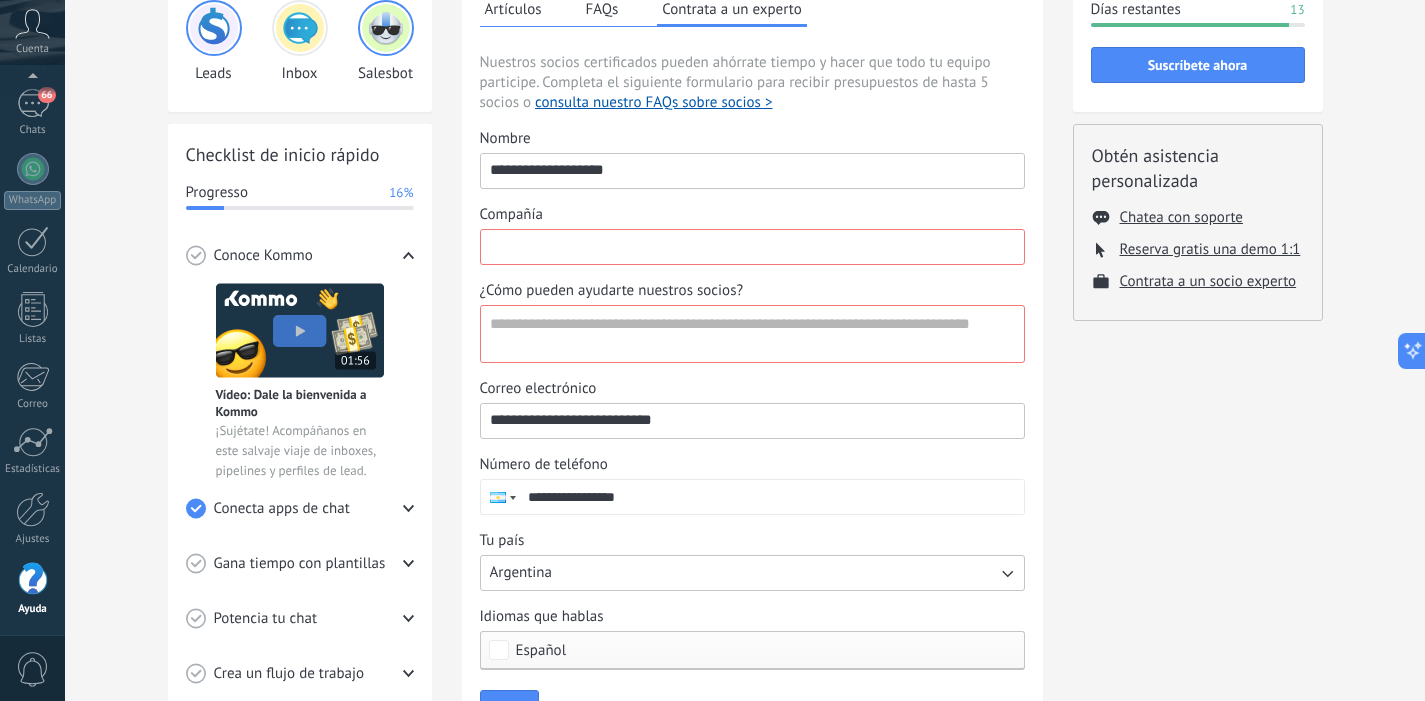 scroll, scrollTop: 155, scrollLeft: 0, axis: vertical 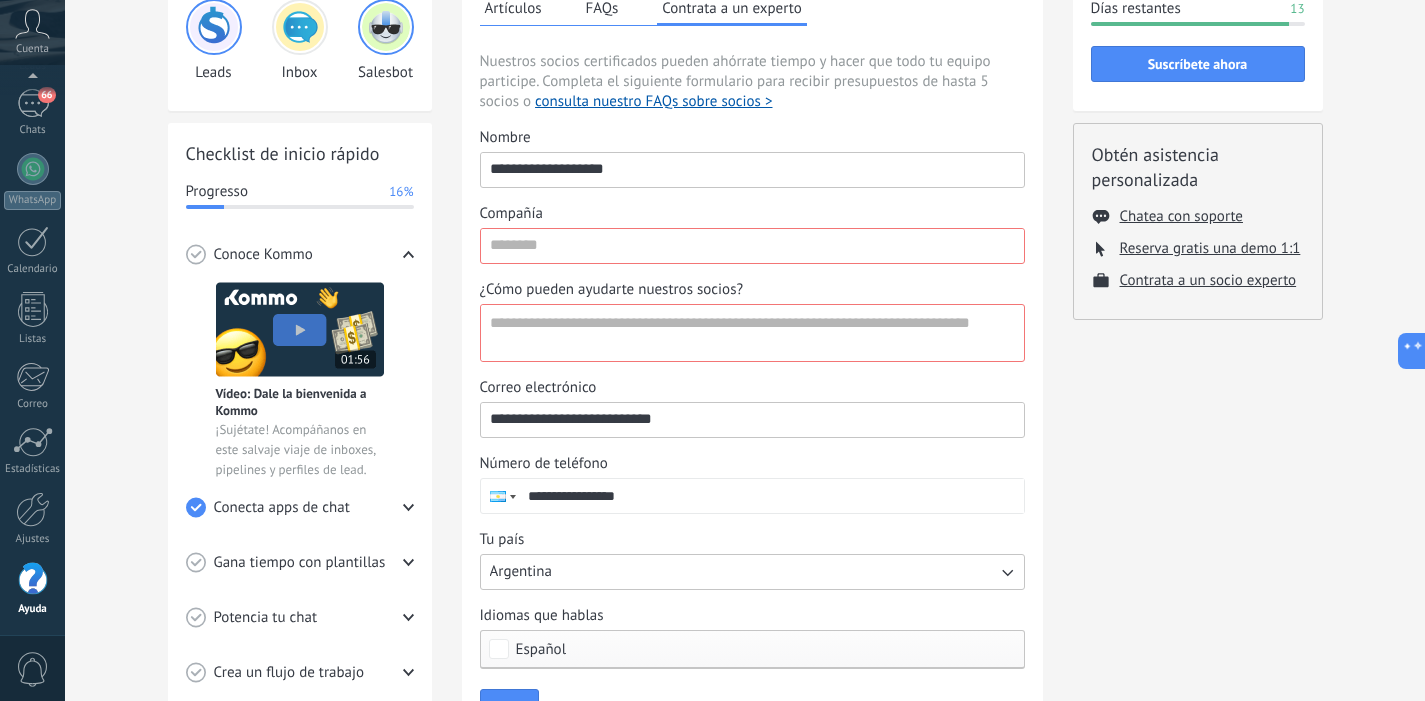 drag, startPoint x: 647, startPoint y: 174, endPoint x: 442, endPoint y: 176, distance: 205.00975 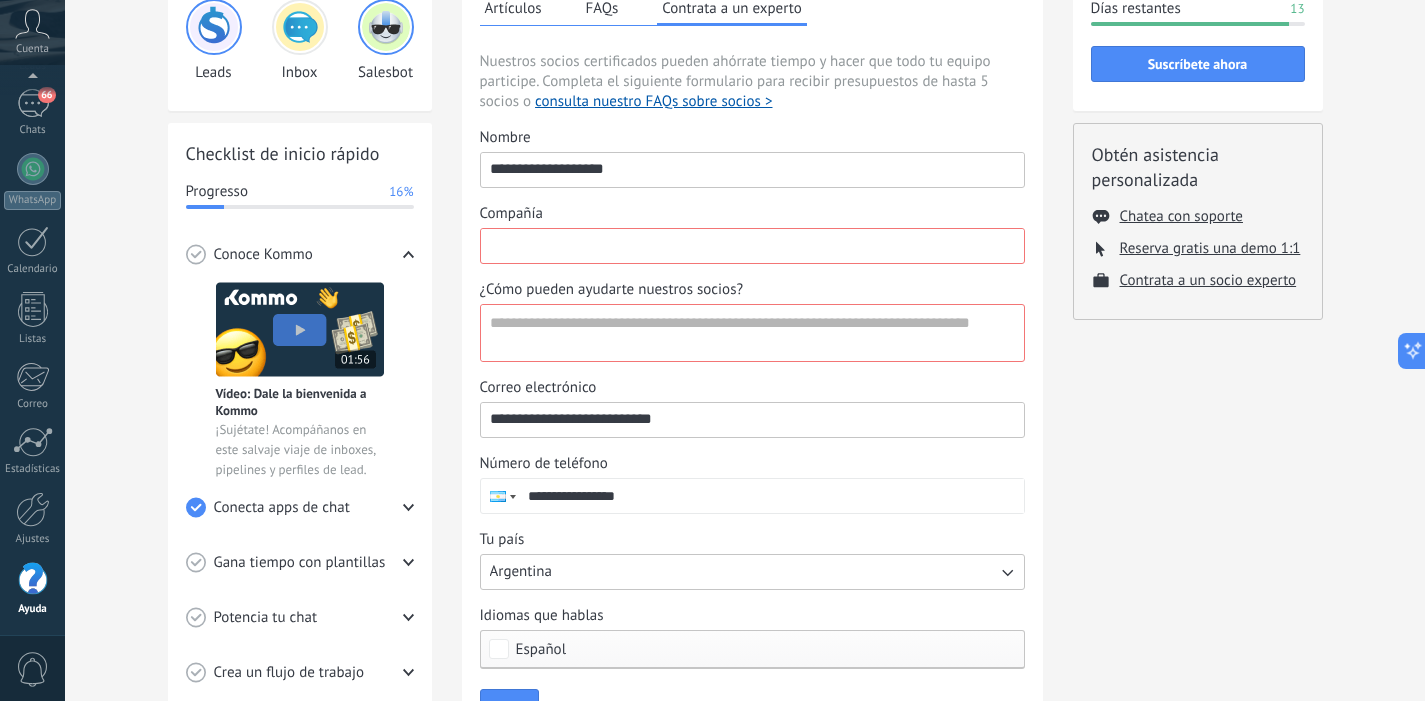 click on "Compañía" at bounding box center [752, 245] 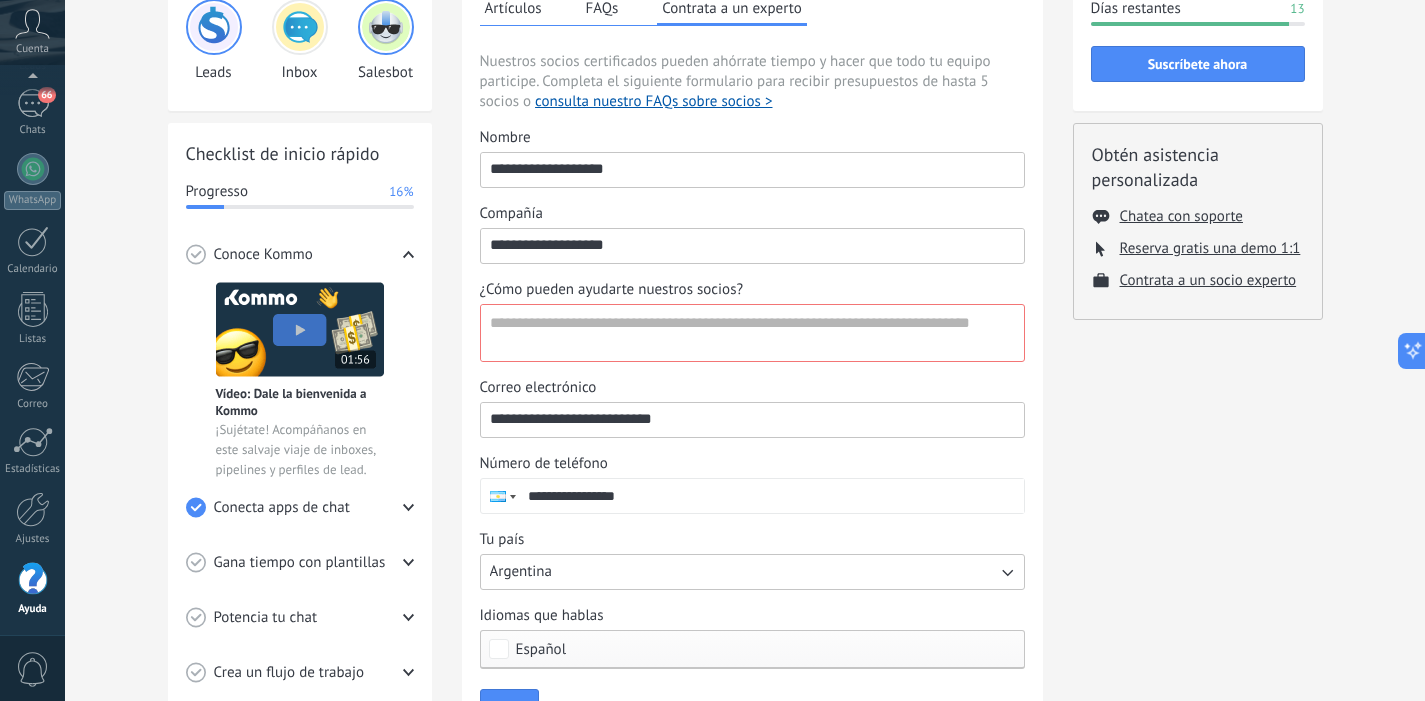 type on "**********" 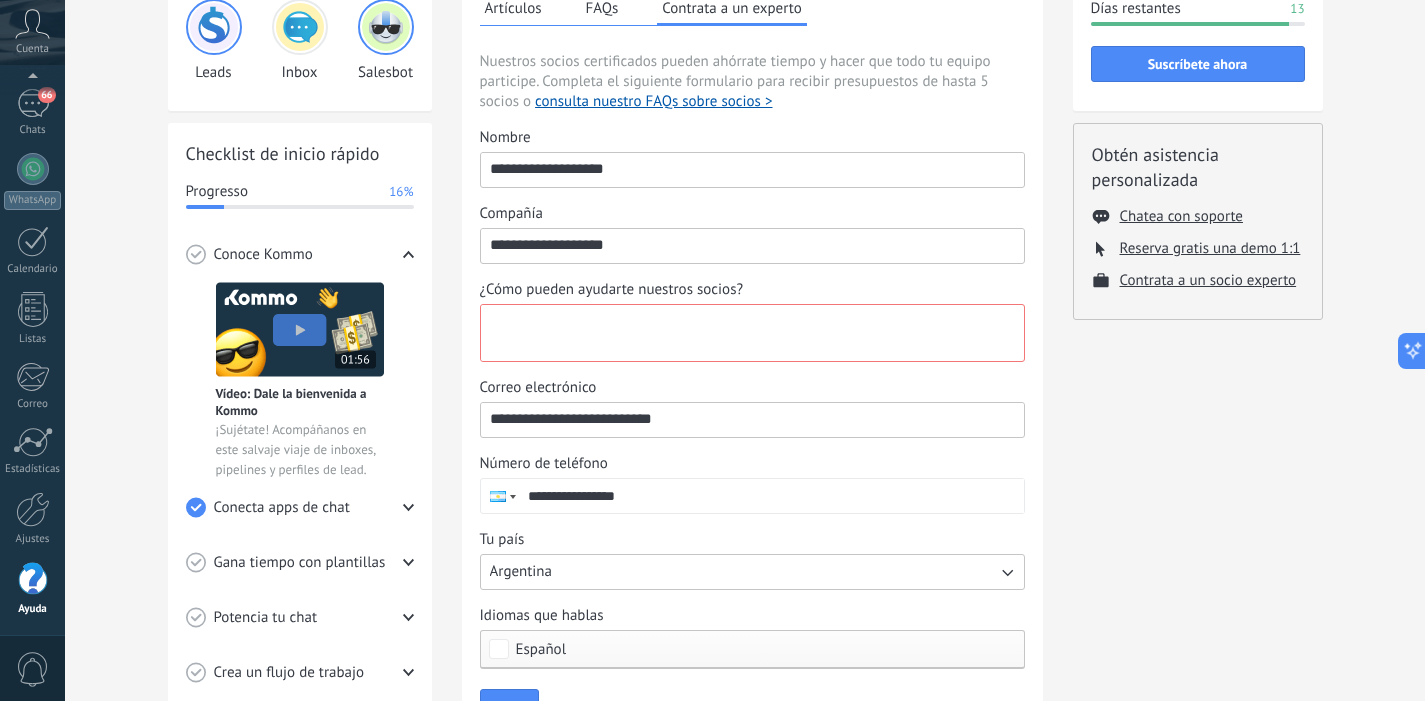 click on "¿Cómo pueden ayudarte nuestros socios?" at bounding box center [750, 333] 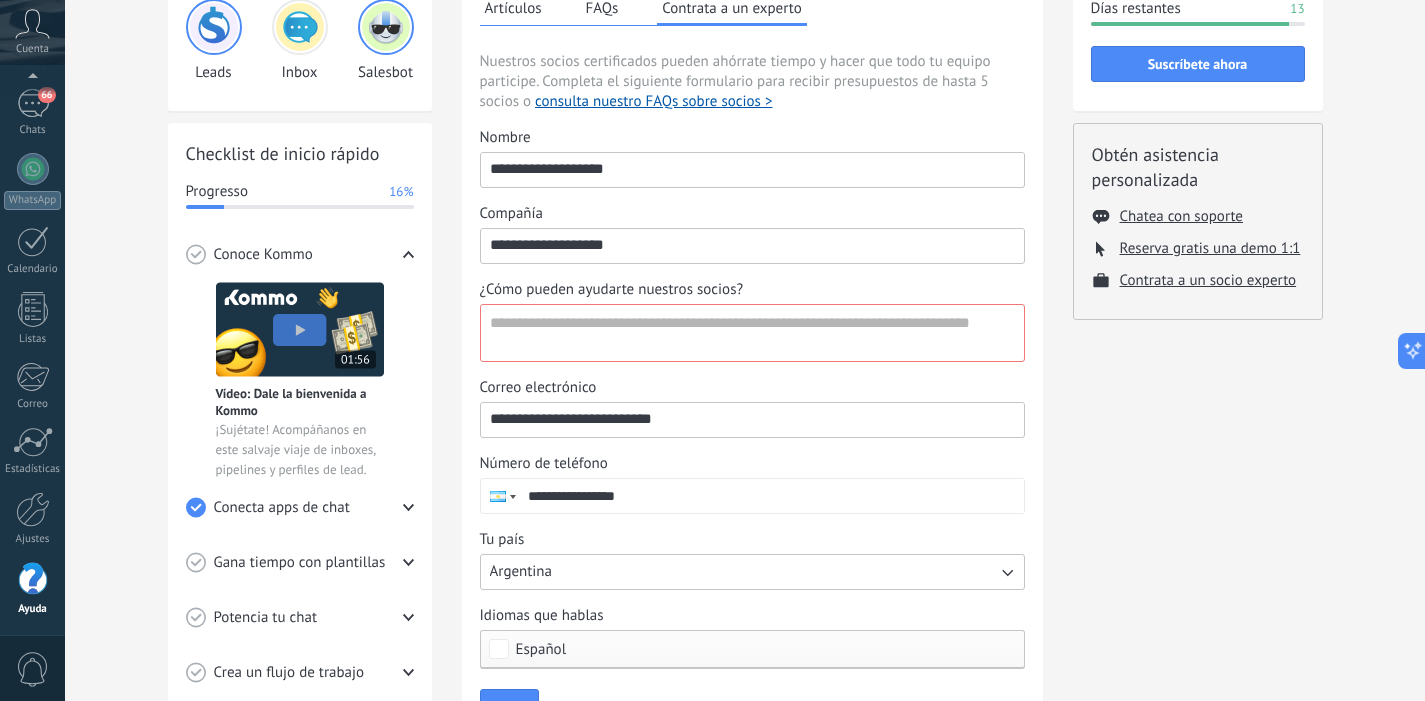 click on "**********" at bounding box center [752, 398] 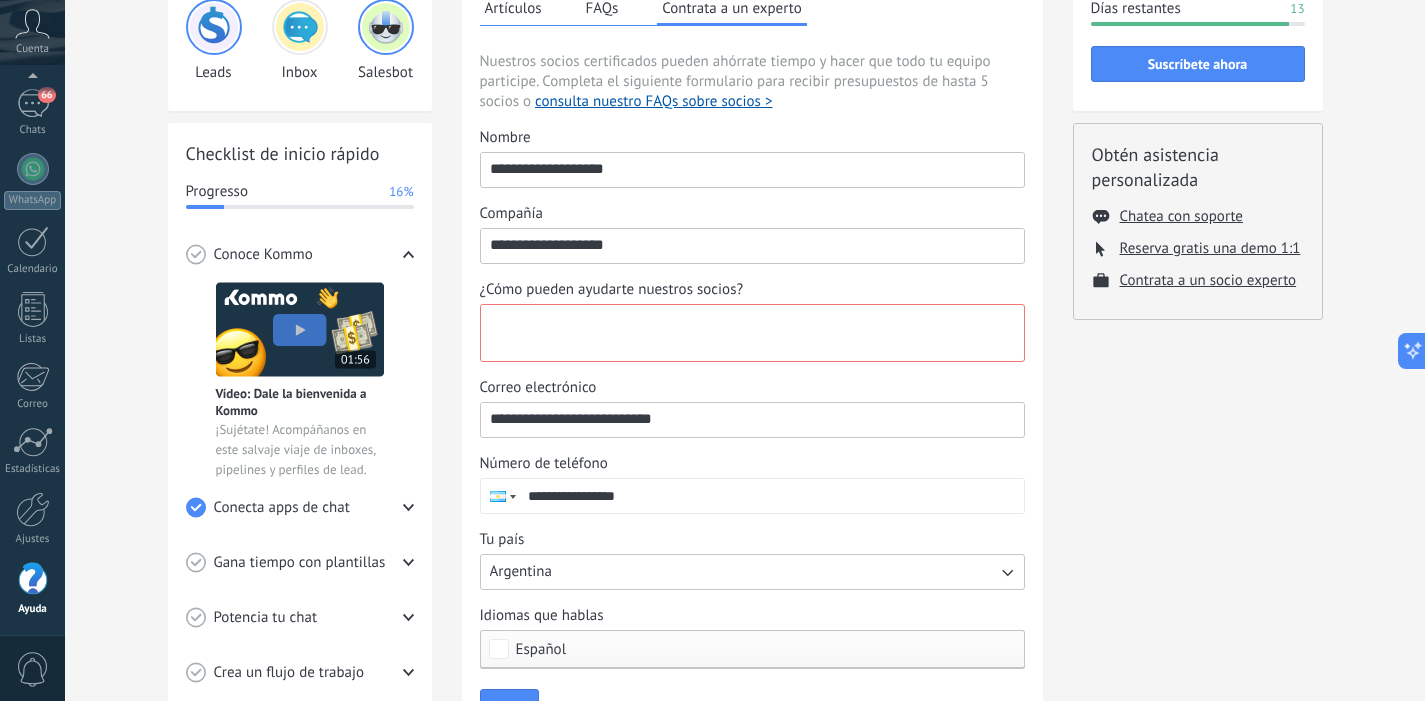 click on "¿Cómo pueden ayudarte nuestros socios?" at bounding box center [750, 333] 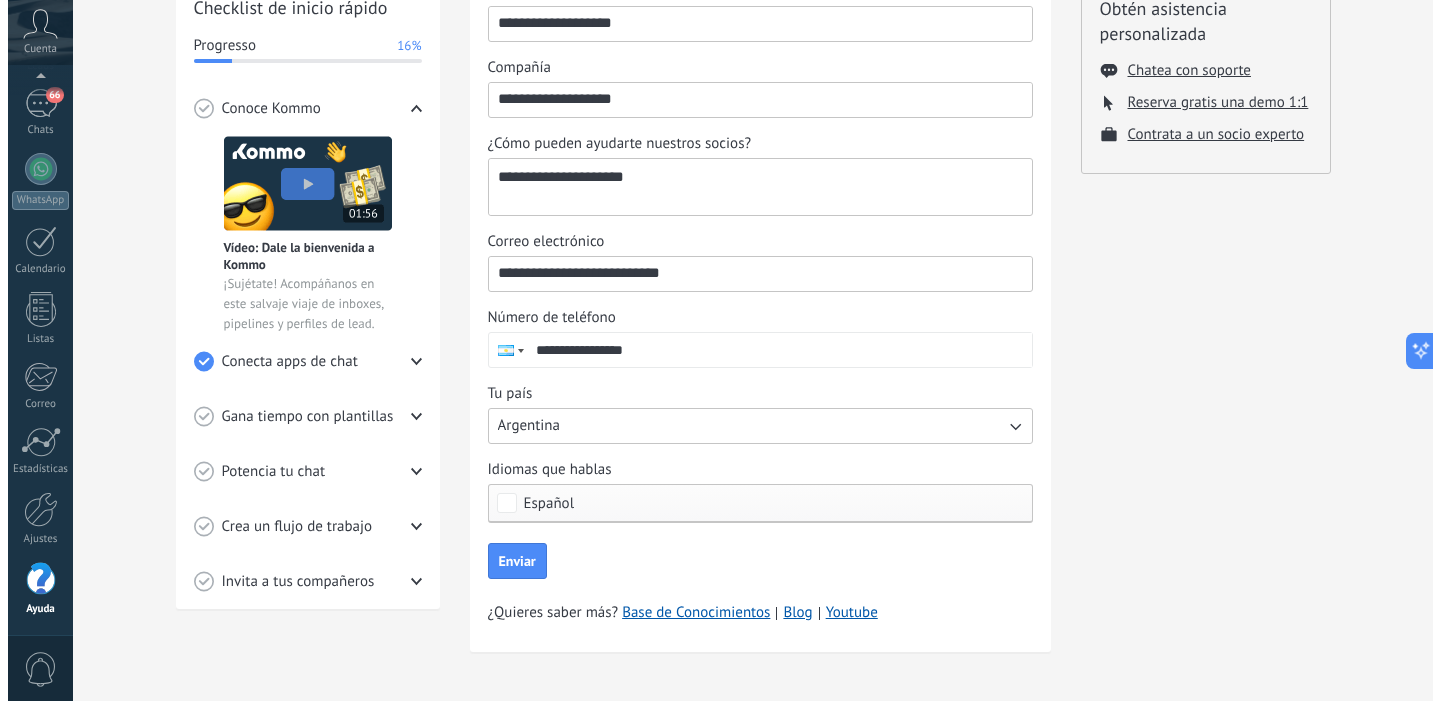 scroll, scrollTop: 307, scrollLeft: 0, axis: vertical 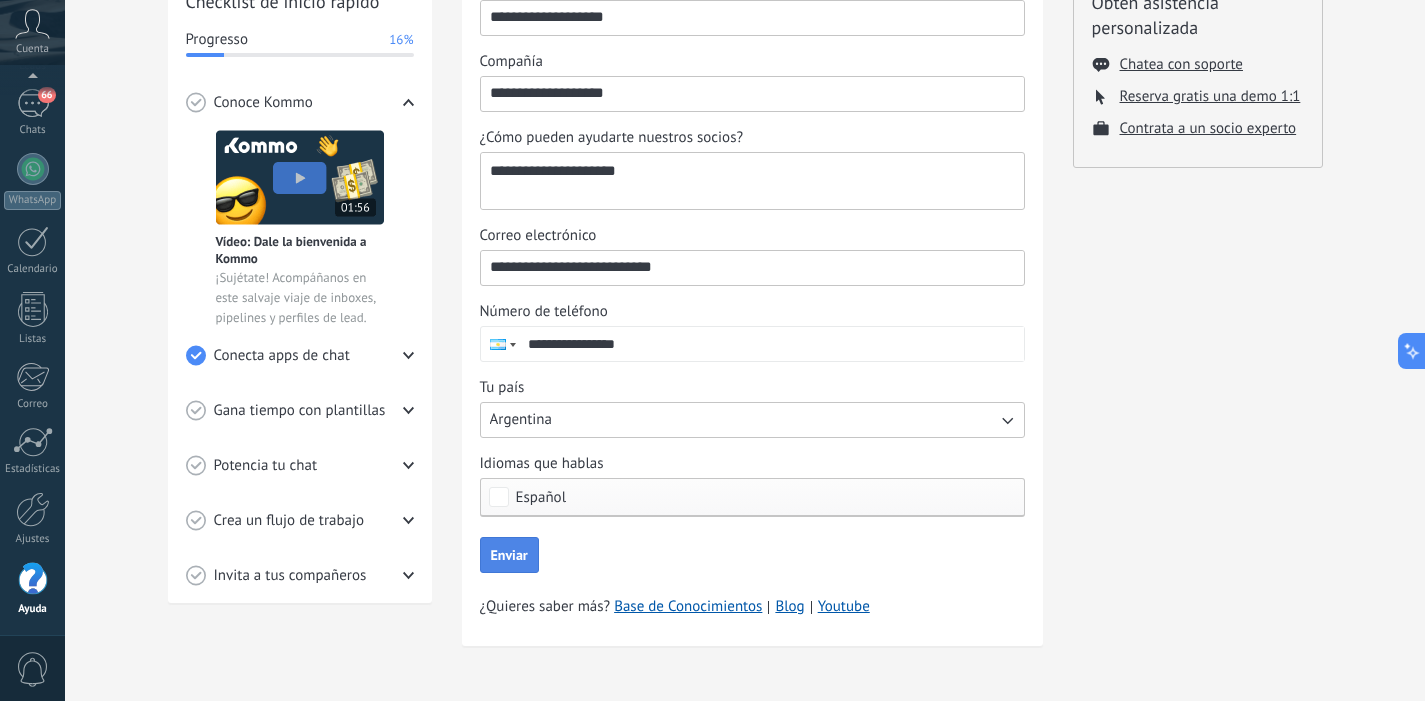 type on "**********" 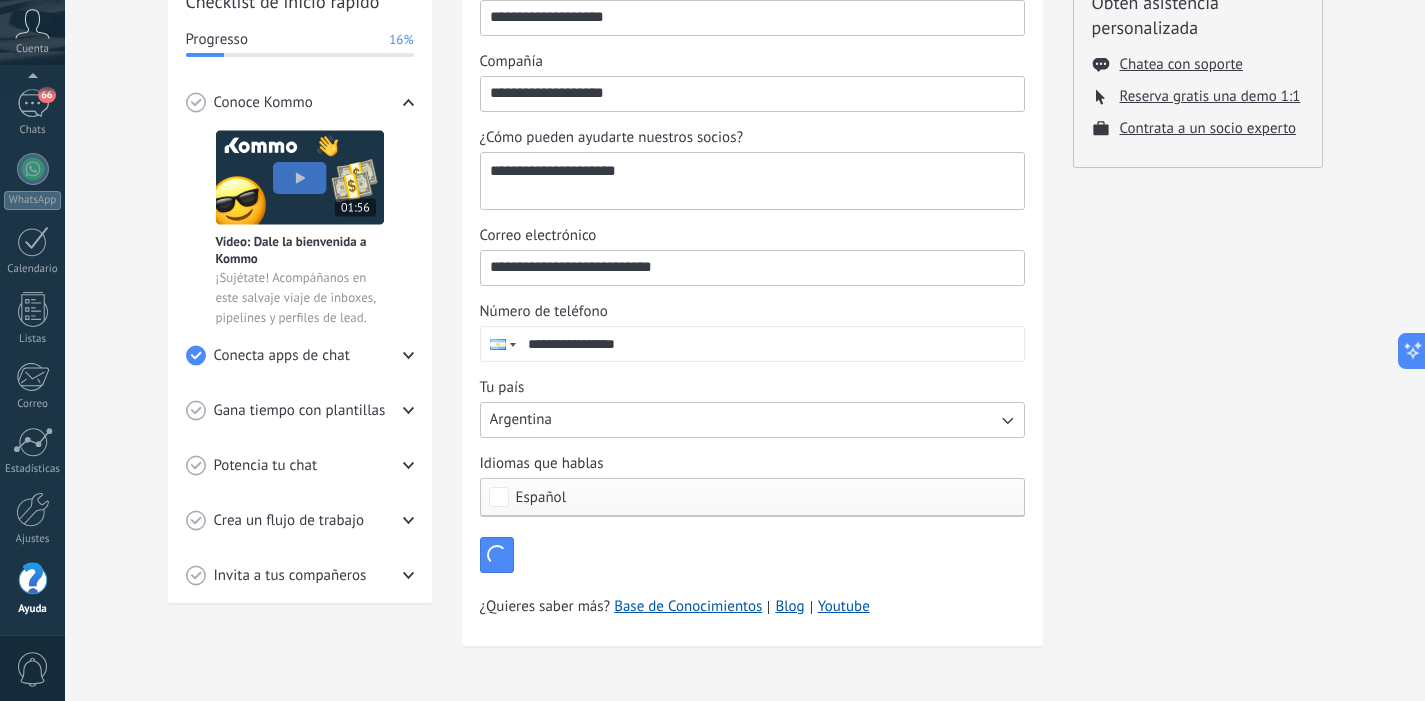 type 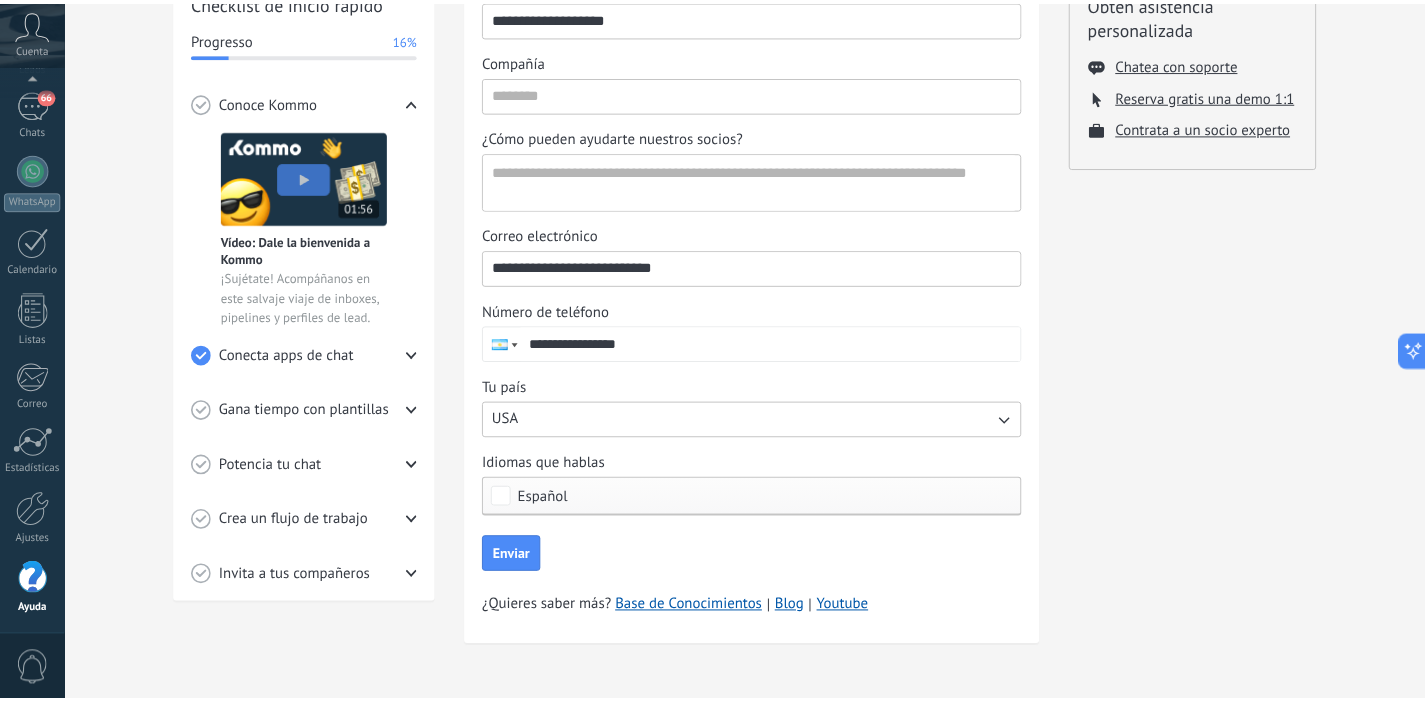 scroll, scrollTop: 59, scrollLeft: 0, axis: vertical 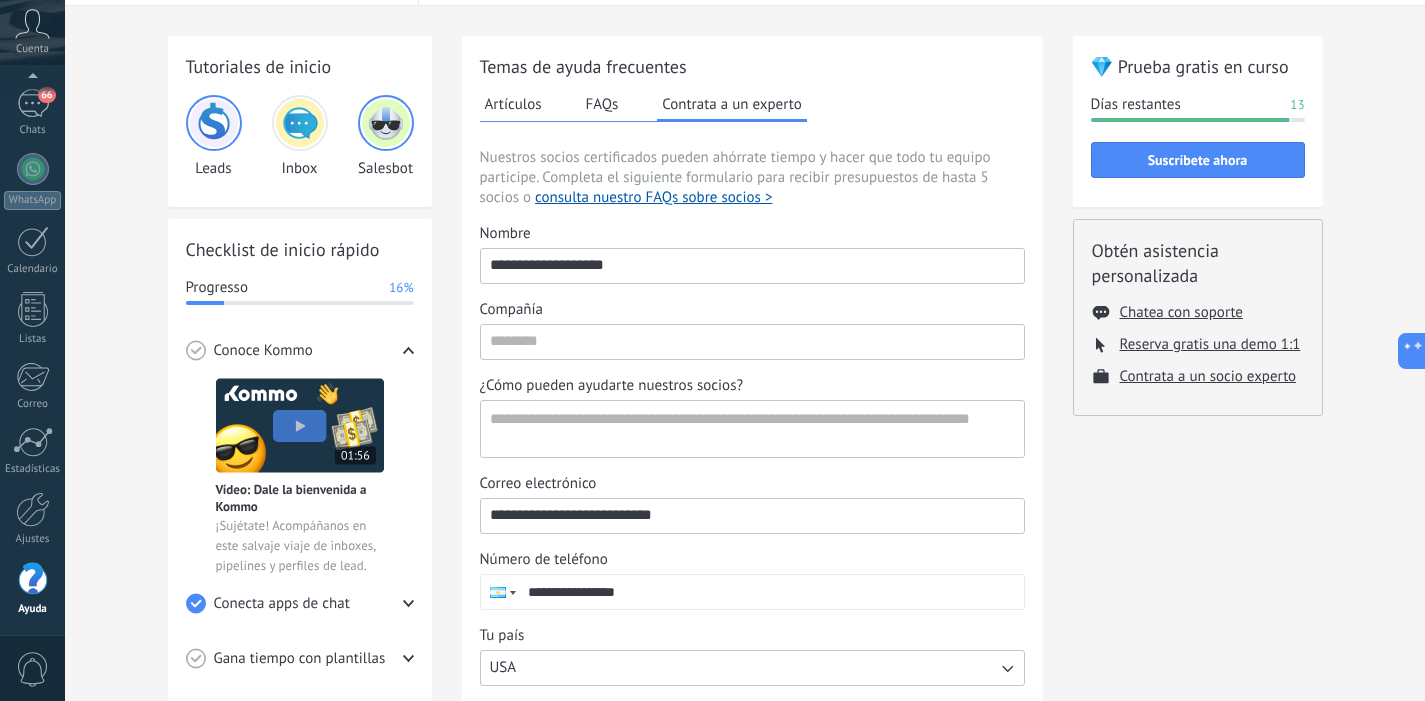 click on "Artículos" at bounding box center (513, 104) 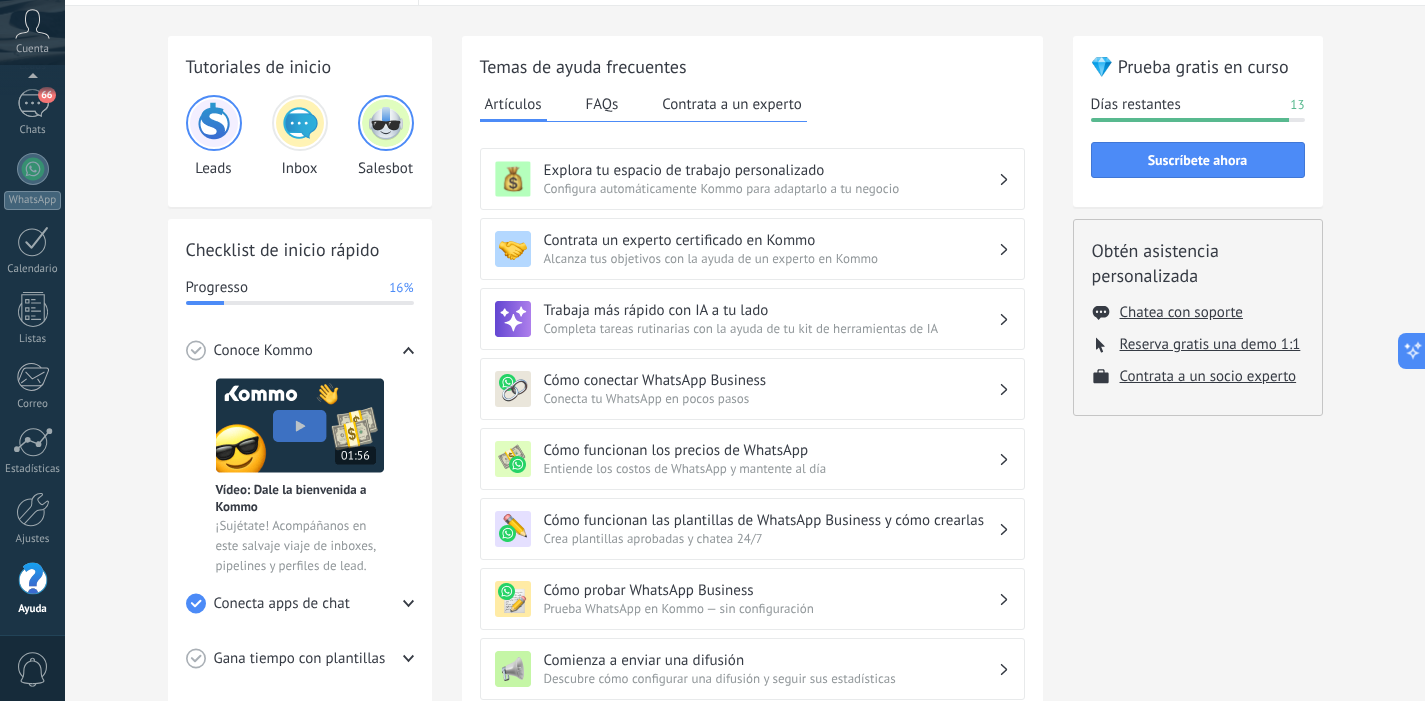 click on "Contrata un experto certificado en Kommo" at bounding box center [771, 240] 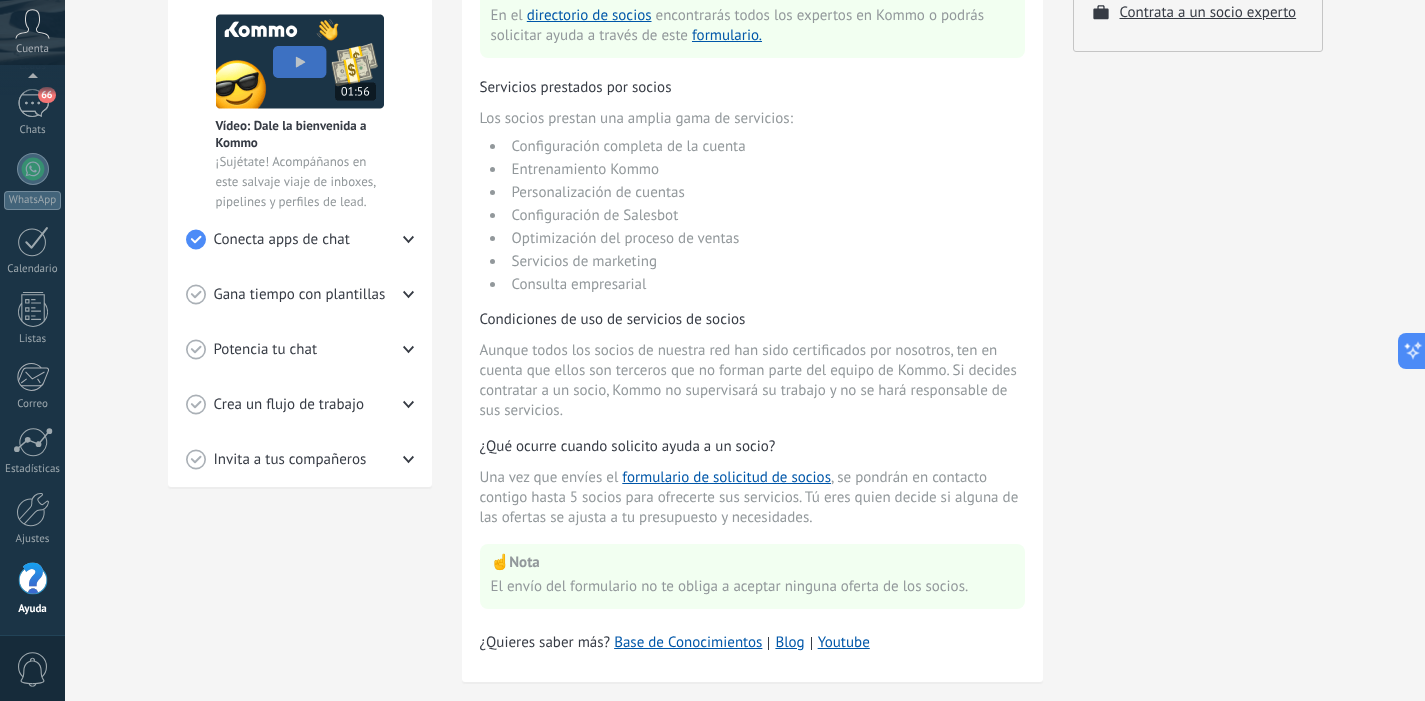 scroll, scrollTop: 422, scrollLeft: 0, axis: vertical 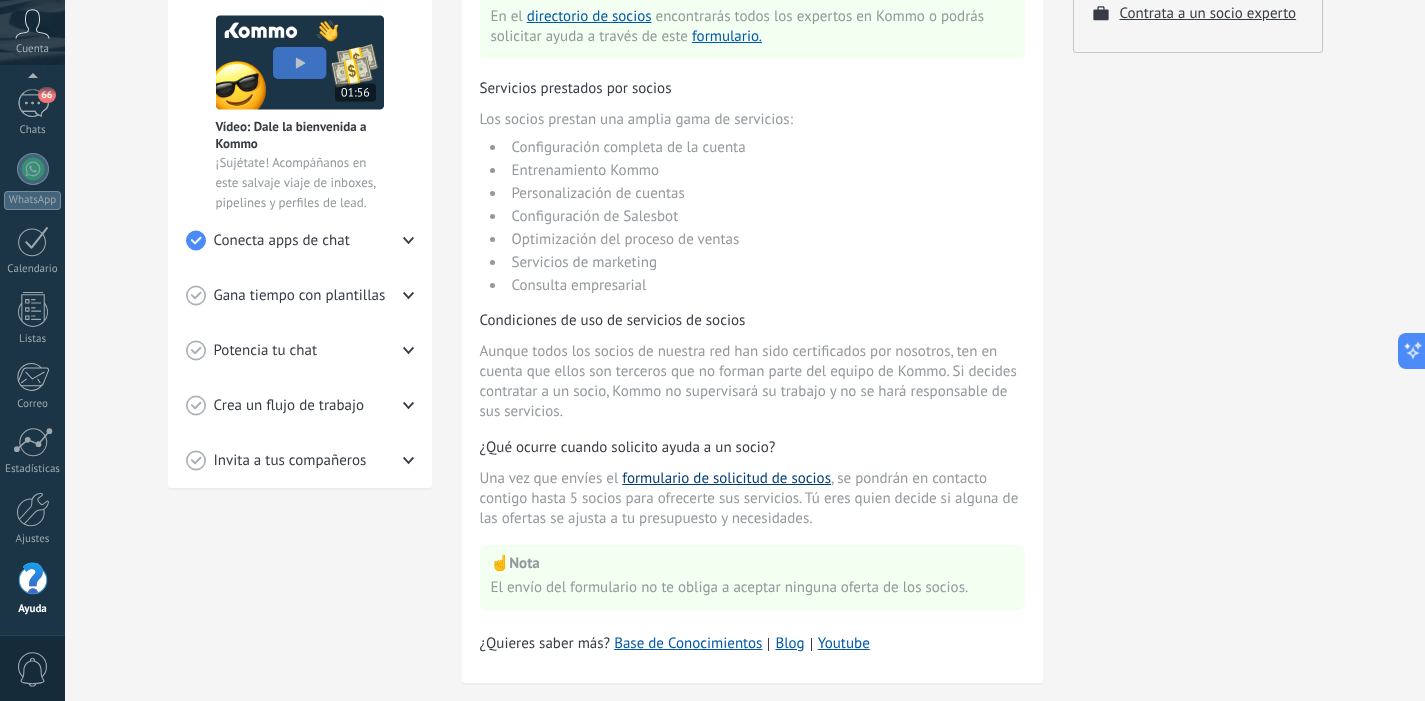 click on "formulario de solicitud de socios" at bounding box center (726, 479) 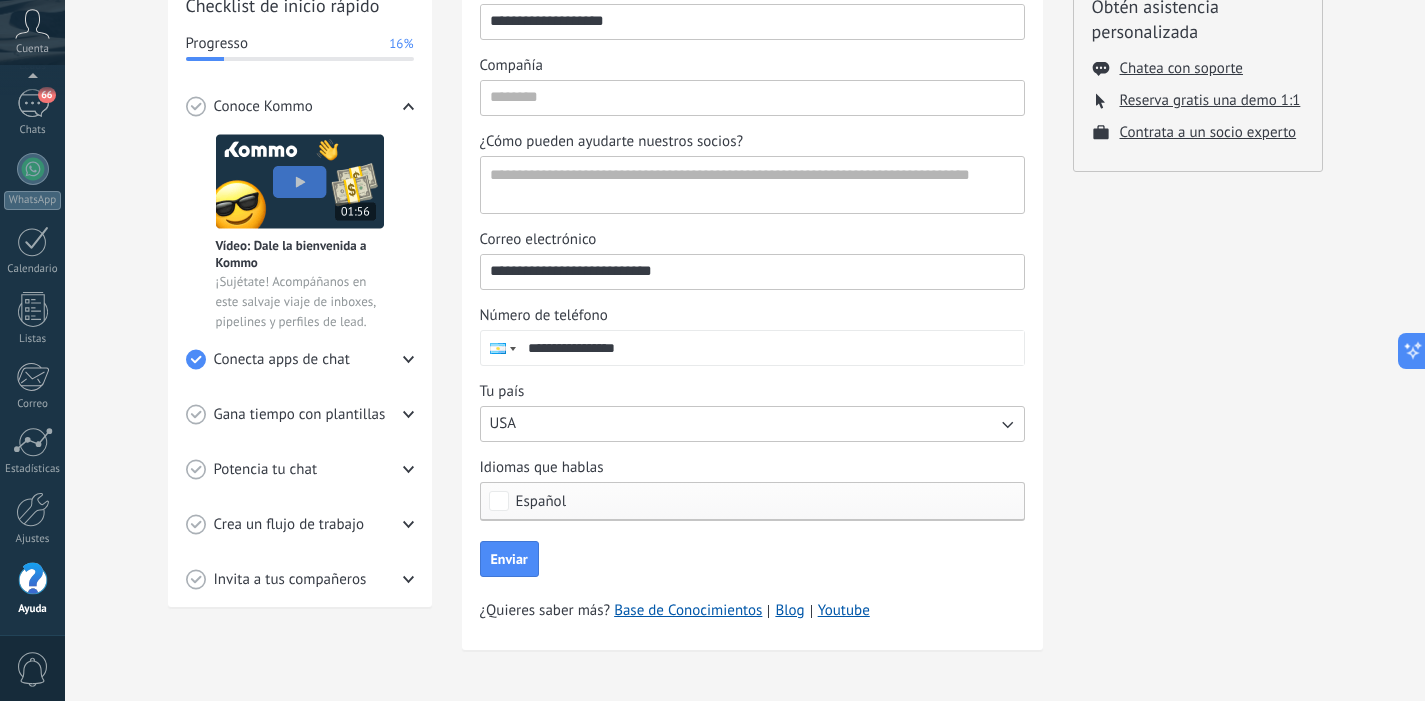 scroll, scrollTop: 0, scrollLeft: 0, axis: both 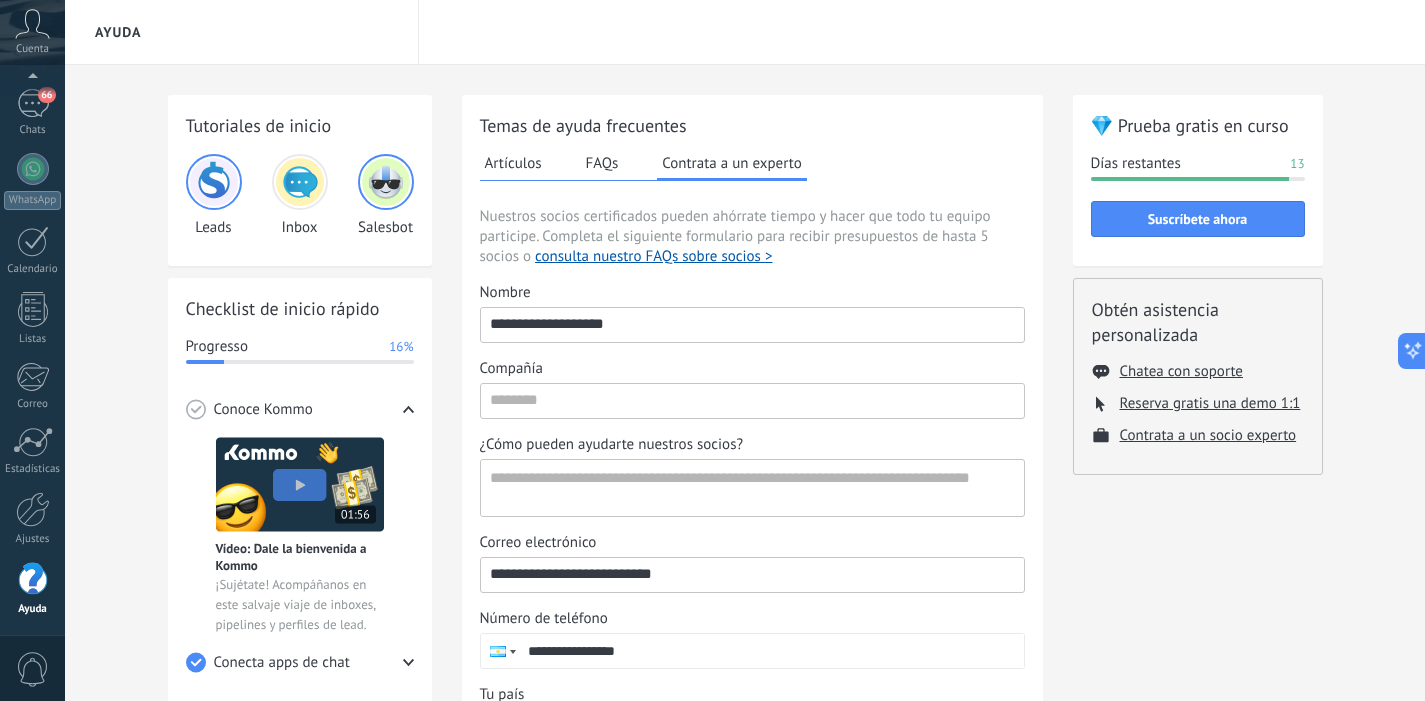click on "Artículos" at bounding box center (513, 163) 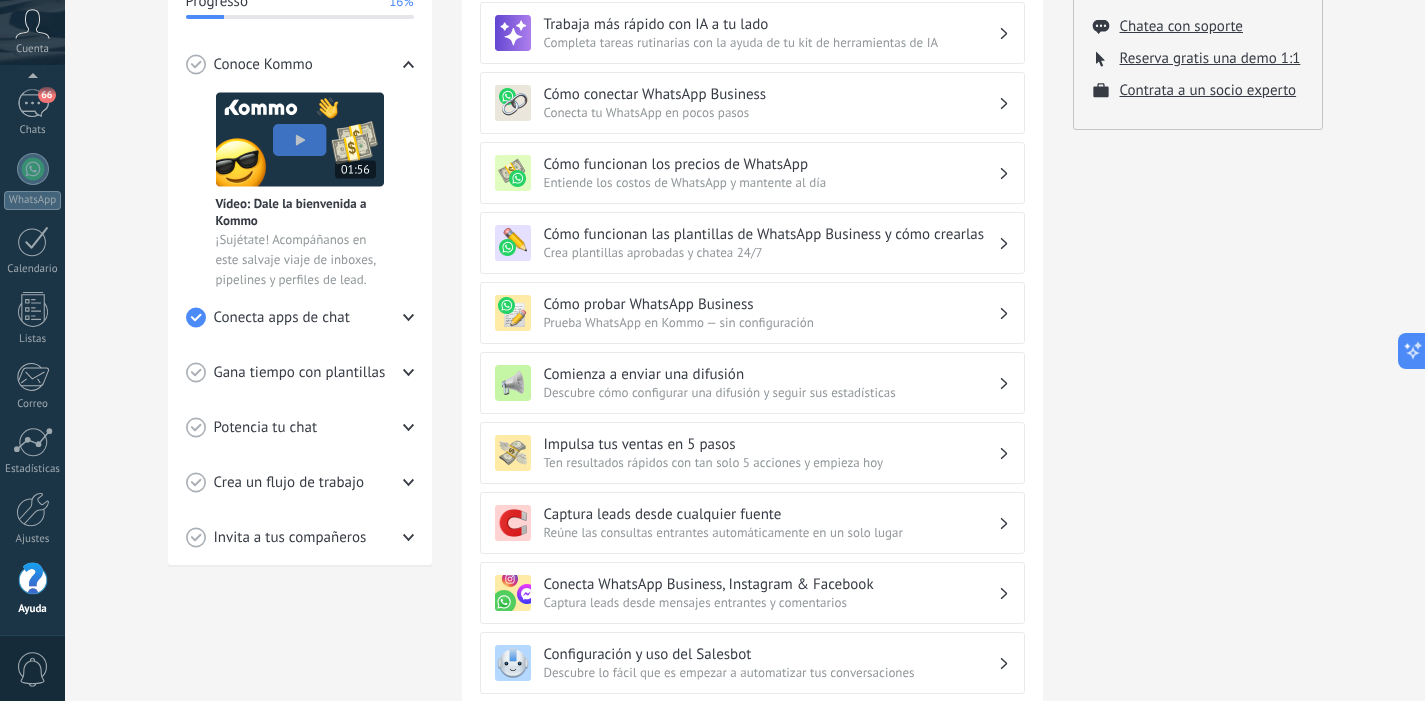 scroll, scrollTop: 346, scrollLeft: 0, axis: vertical 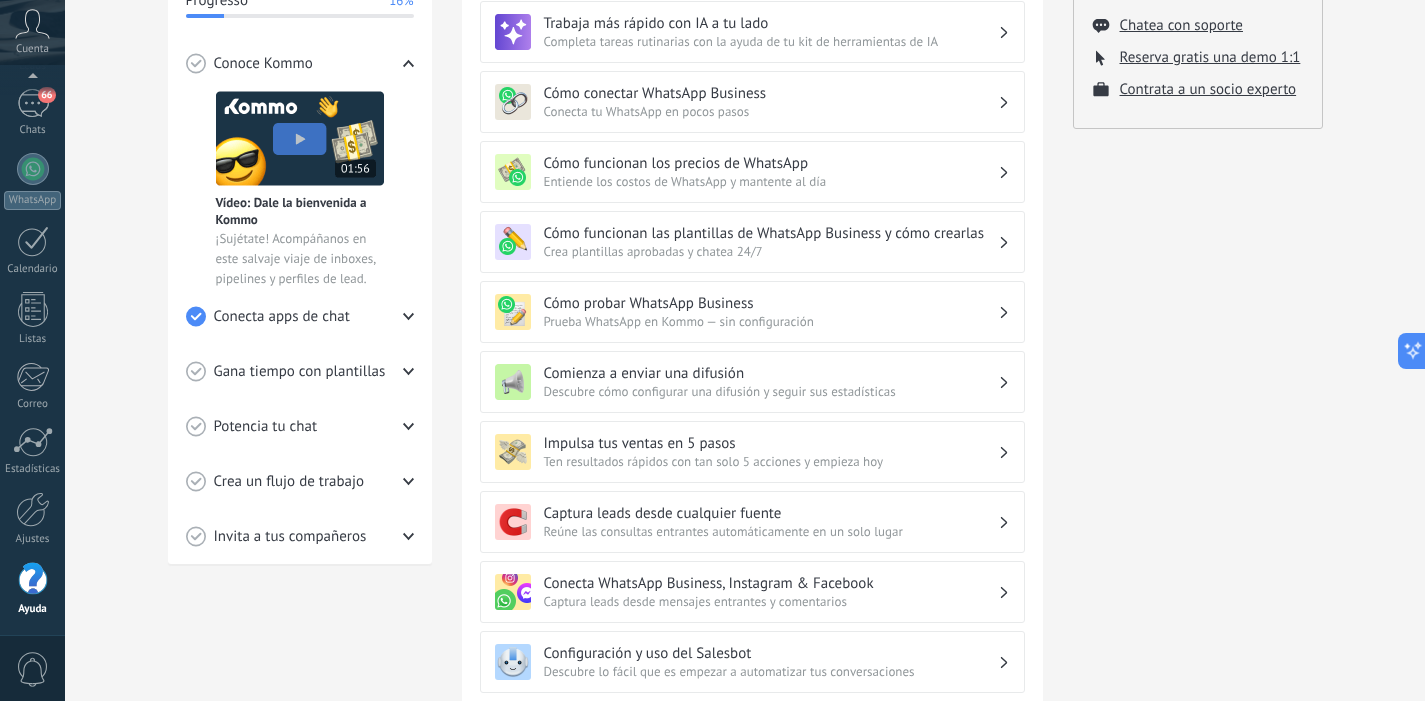 click on "Comienza a enviar una difusión" at bounding box center [771, 373] 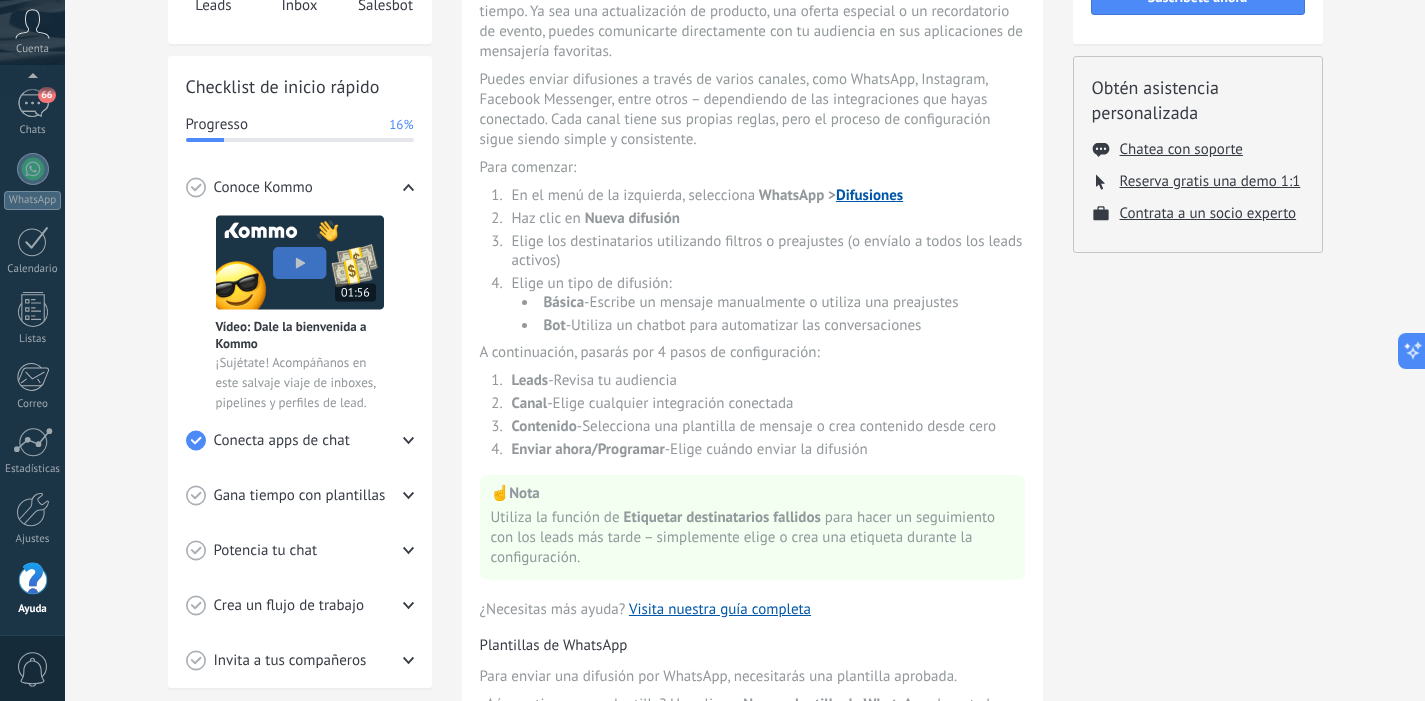 scroll, scrollTop: 296, scrollLeft: 0, axis: vertical 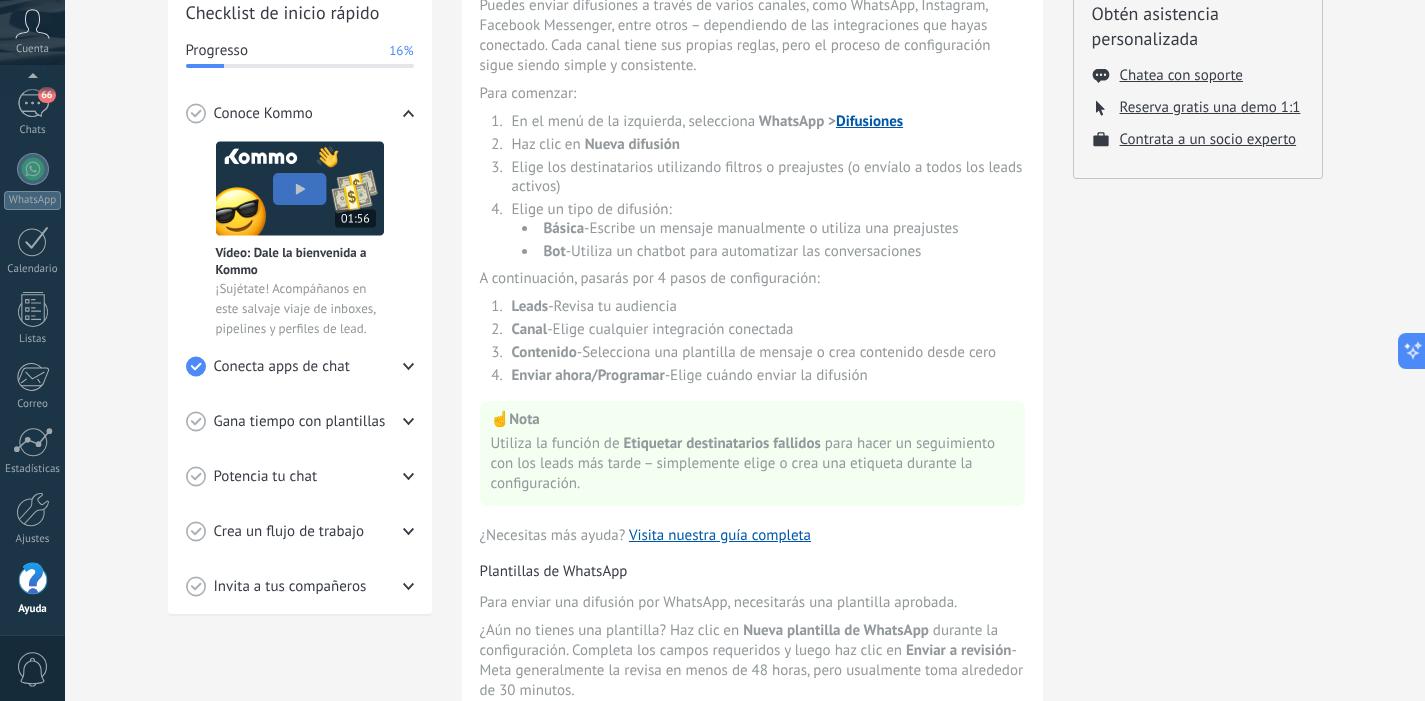 drag, startPoint x: 627, startPoint y: 231, endPoint x: 964, endPoint y: 239, distance: 337.09494 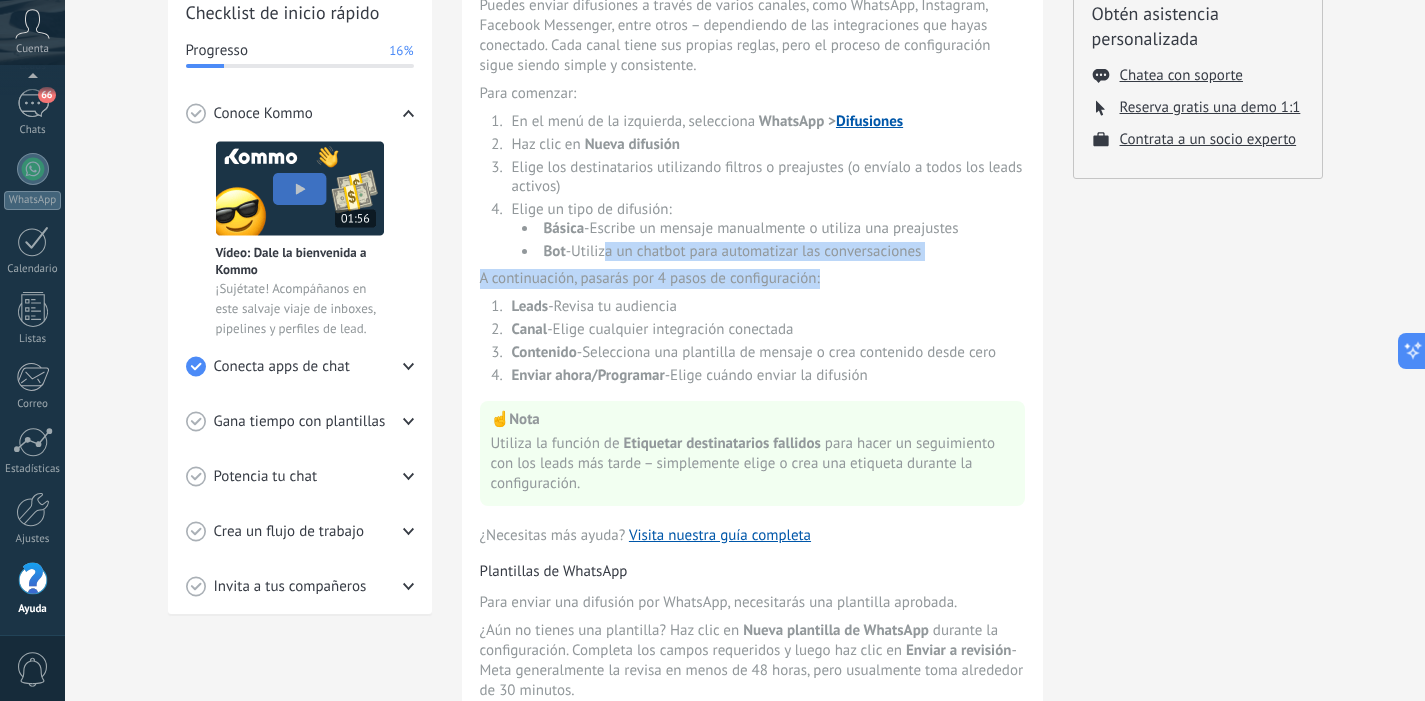 drag, startPoint x: 644, startPoint y: 254, endPoint x: 926, endPoint y: 278, distance: 283.01944 